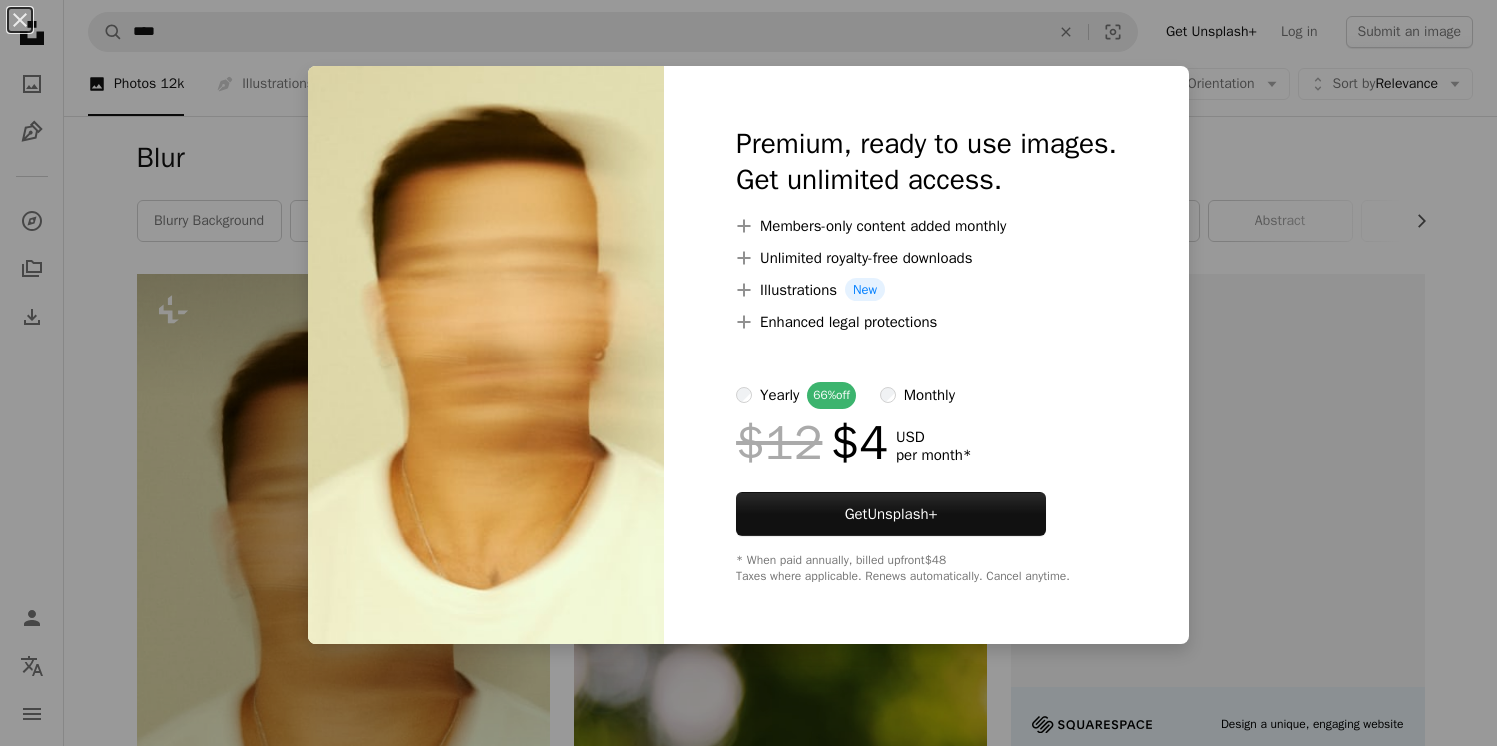 scroll, scrollTop: 401, scrollLeft: 0, axis: vertical 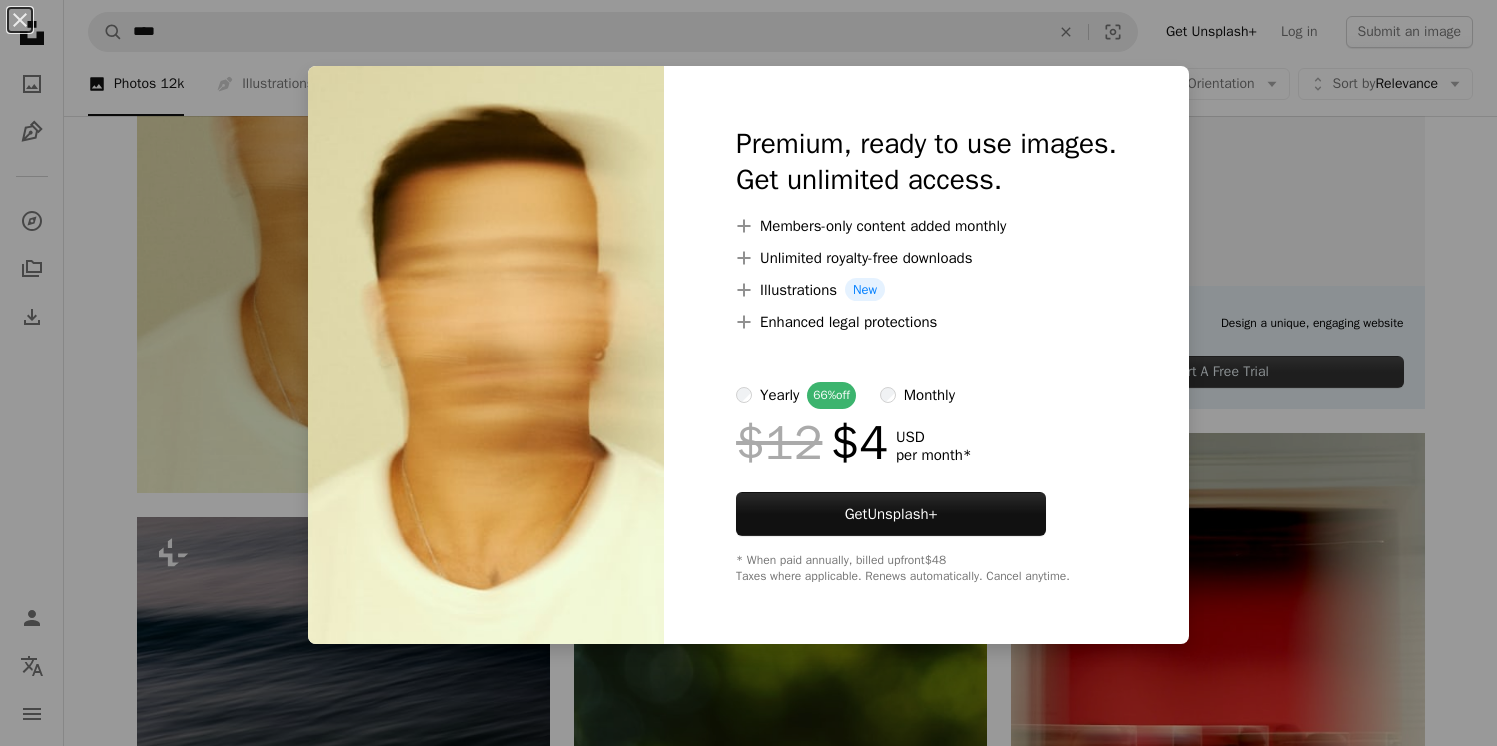 click on "monthly" at bounding box center (929, 395) 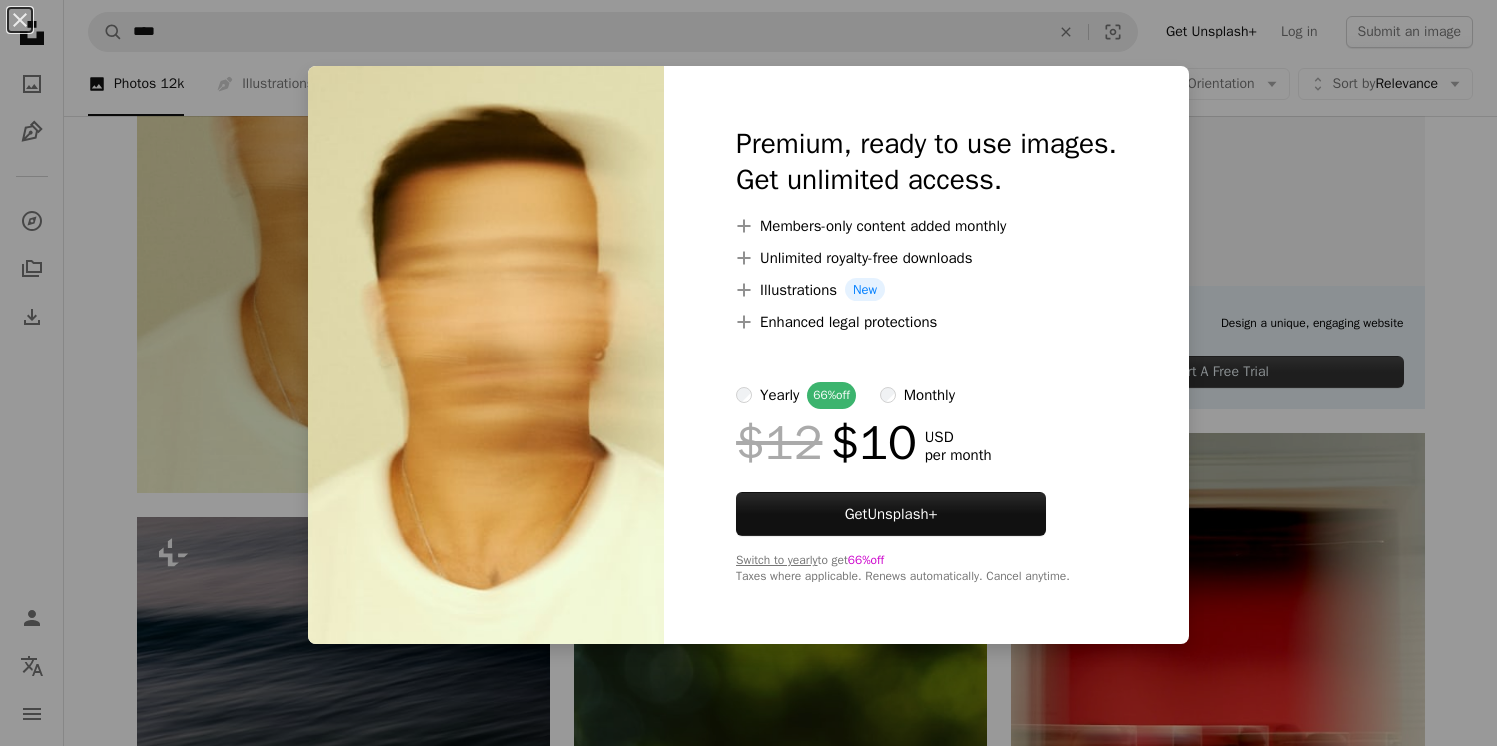 click on "Premium, ready to use images. Get unlimited access. A plus sign Members-only content added monthly A plus sign Unlimited royalty-free downloads A plus sign Illustrations  New A plus sign Enhanced legal protections yearly 66%  off monthly $12   $10 USD per month Get  Unsplash+ Switch to yearly  to get  66%  off Taxes where applicable. Renews automatically. Cancel anytime." at bounding box center (926, 355) 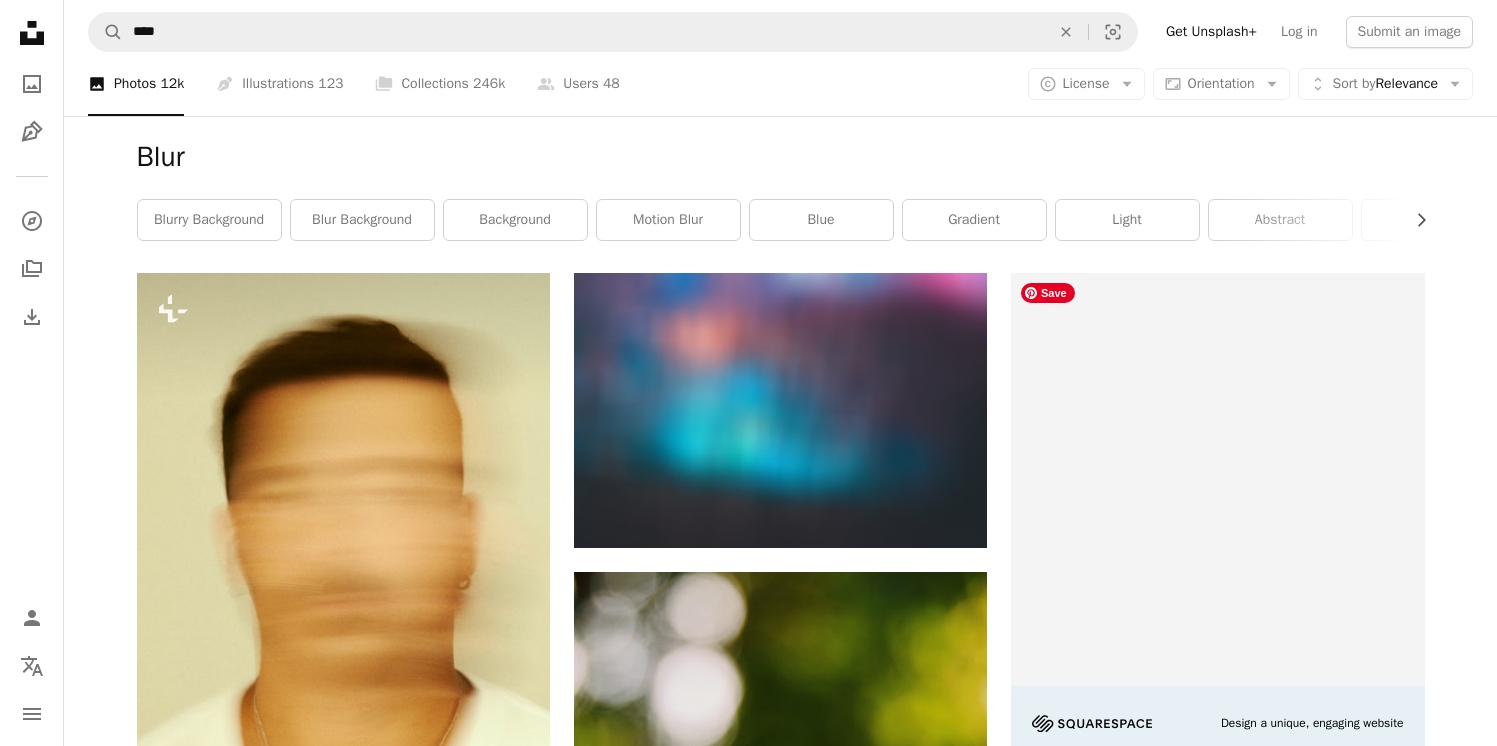 scroll, scrollTop: 0, scrollLeft: 0, axis: both 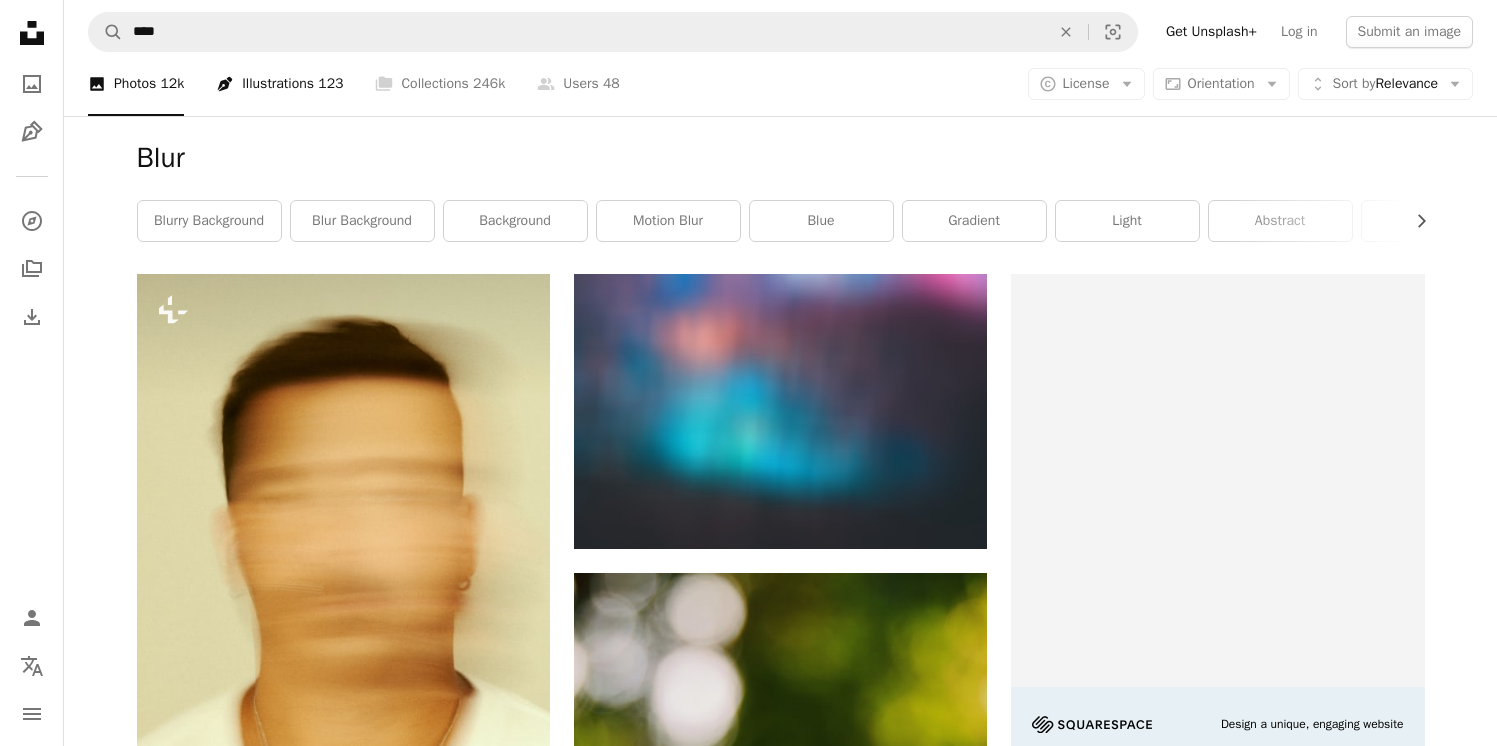 click on "Pen Tool Illustrations [NUMBER]" at bounding box center [279, 84] 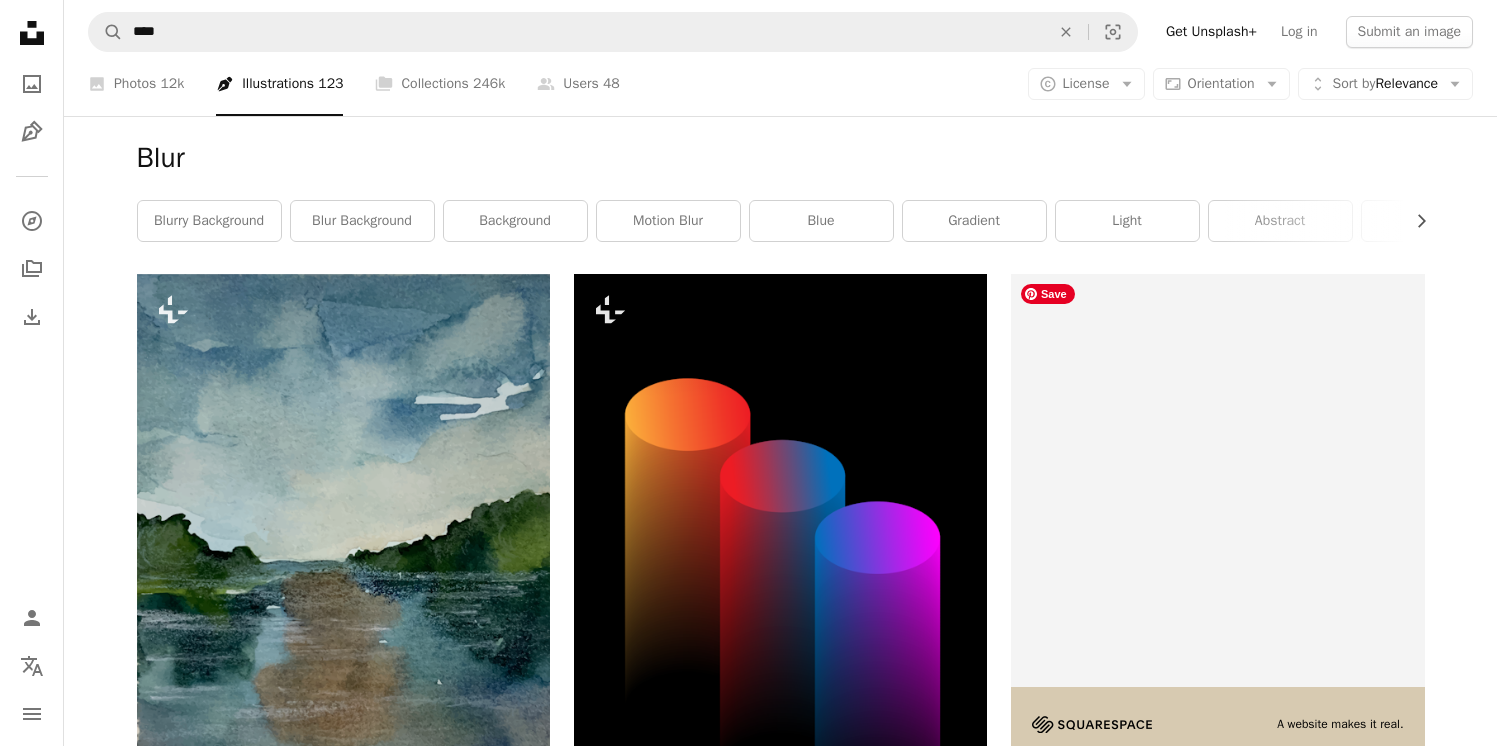 click at bounding box center (1217, 1201) 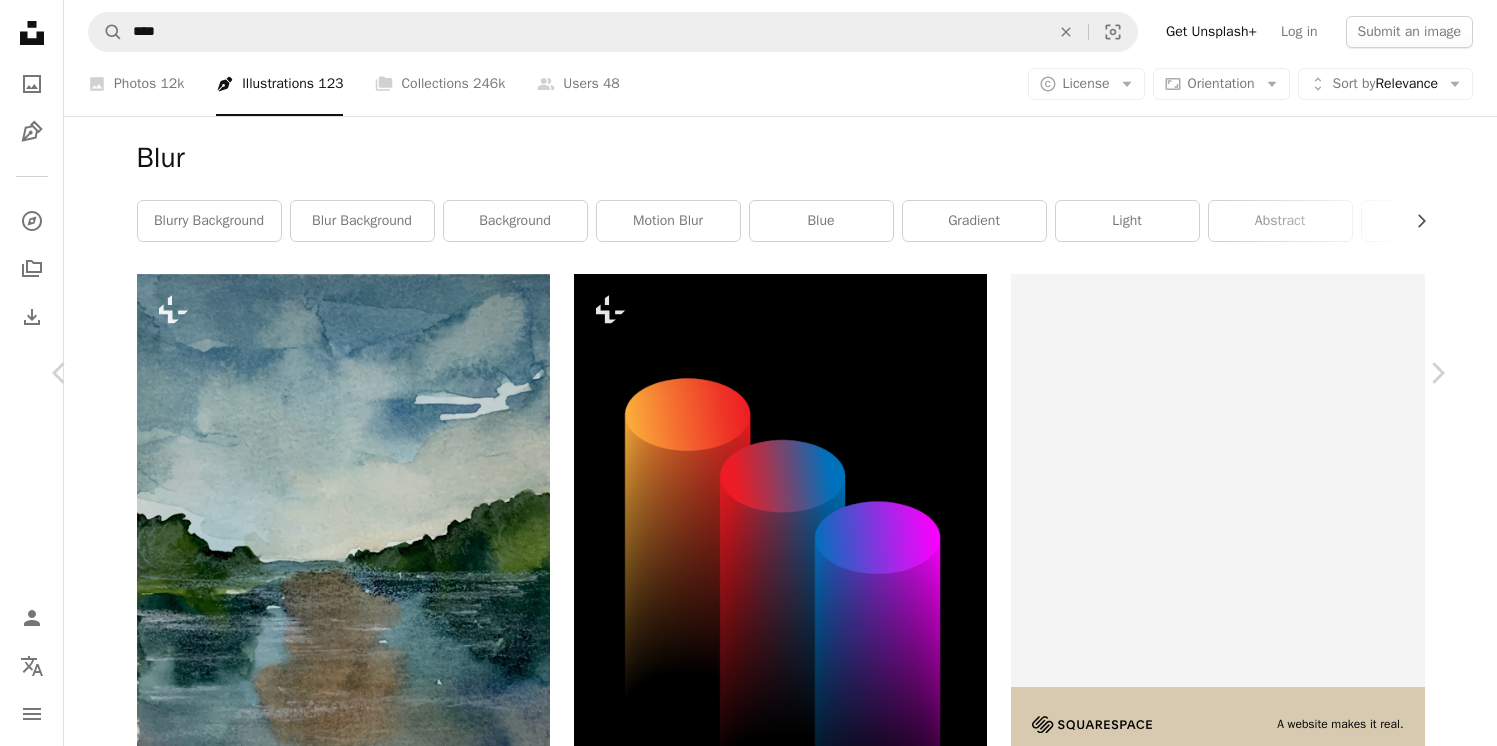 click on "An X shape Chevron left Chevron right Fast Ink For Unsplash+ A heart A plus sign Edit image Plus sign for Unsplash+ A lock Download Zoom in A forward-right arrow Share More Actions Calendar outlined Published on August 29, 2024 Safety Licensed under the Unsplash+ License wallpaper background blue painting pink illustration vector watercolor digital art pastel illustrations watercolour flat design digital artwork HD Wallpapers Related images Plus sign for Unsplash+ A heart A plus sign [FIRST] [LAST] For Unsplash+ A lock Download Plus sign for Unsplash+ A heart A plus sign barsrsind For Unsplash+ A lock Download Plus sign for Unsplash+ A heart A plus sign [FIRST] [LAST] For Unsplash+ A lock Download Plus sign for Unsplash+ A heart A plus sign [FIRST] [LAST] For Unsplash+ A lock Download Plus sign for Unsplash+ A heart A plus sign [FIRST] [LAST] For Unsplash+ A lock Download A heart A plus sign" at bounding box center (748, 7645) 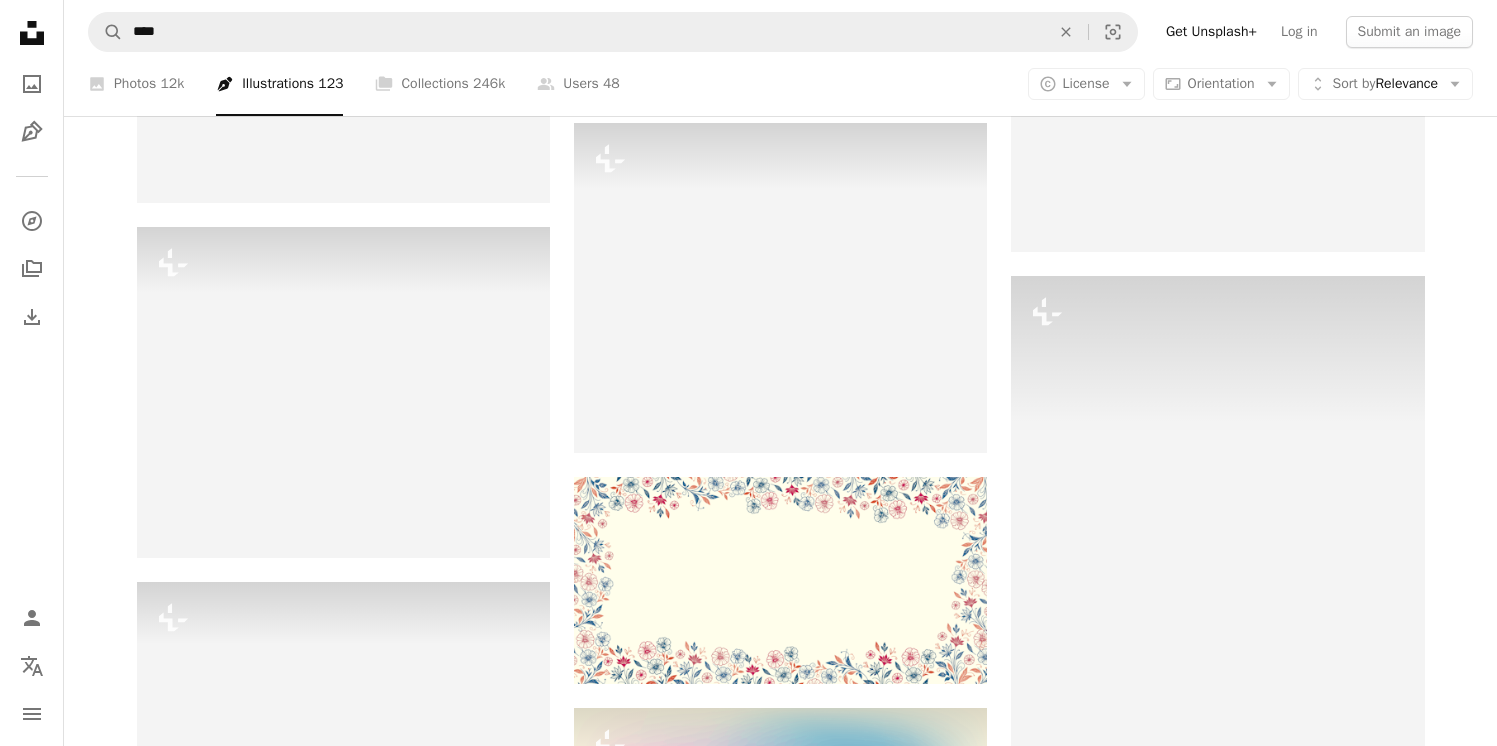 scroll, scrollTop: 3598, scrollLeft: 0, axis: vertical 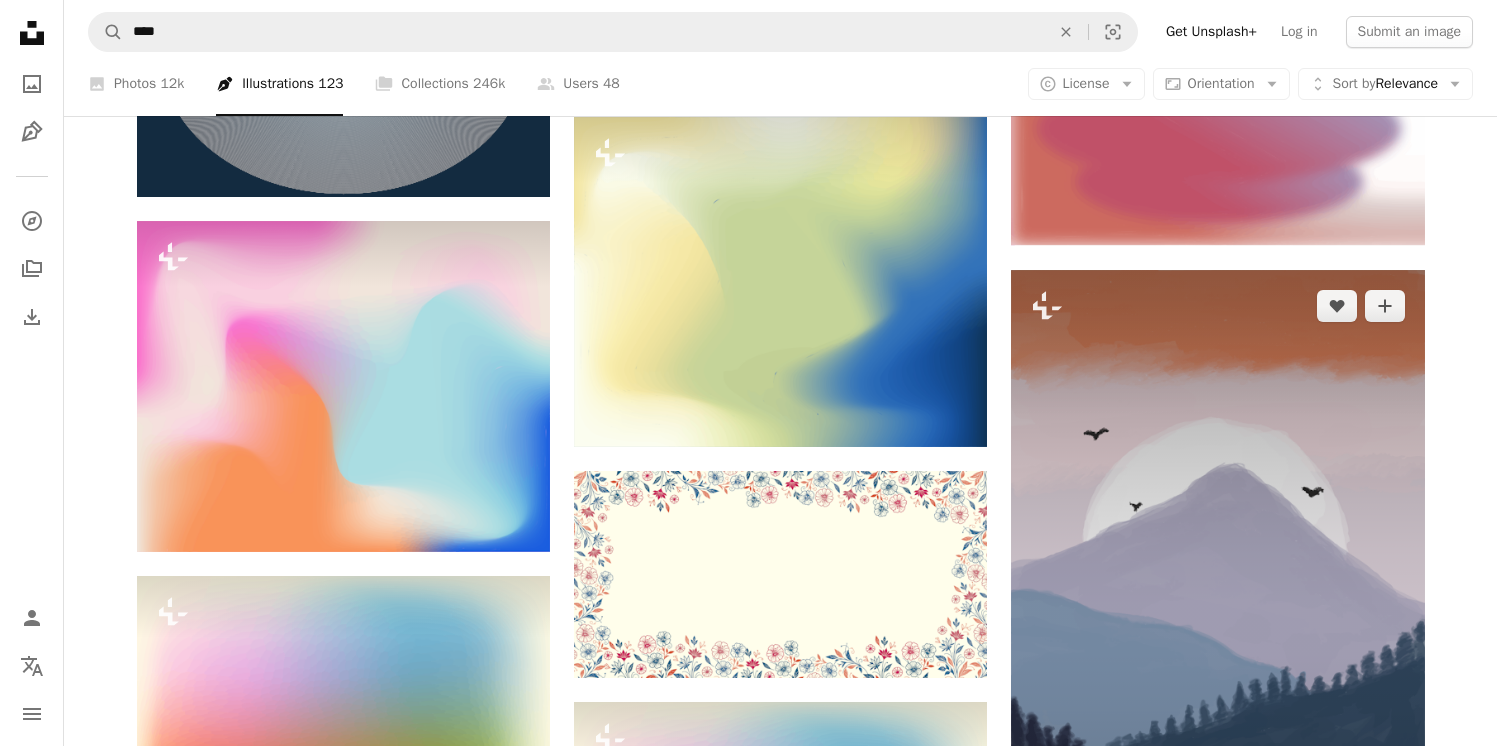 click at bounding box center [1217, 637] 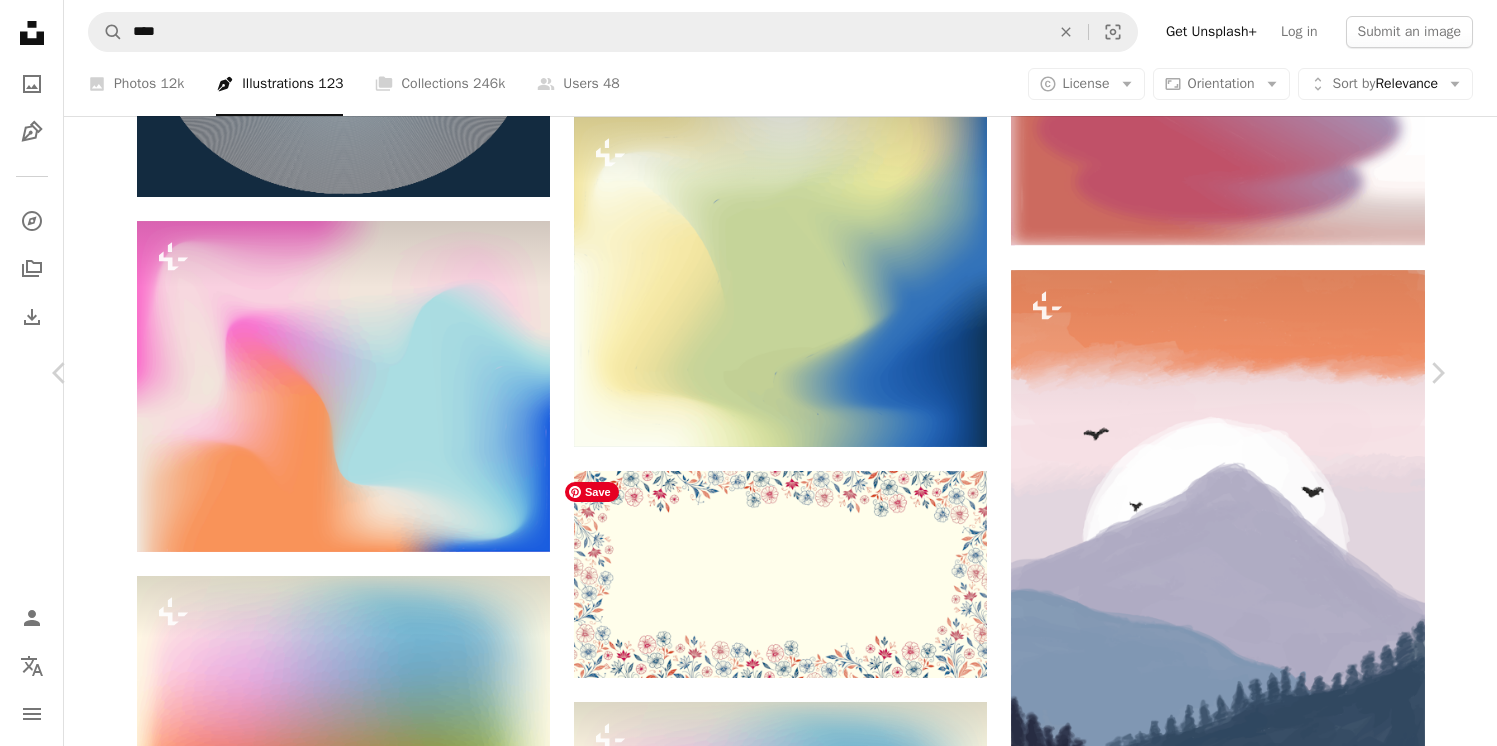 scroll, scrollTop: 4203, scrollLeft: 0, axis: vertical 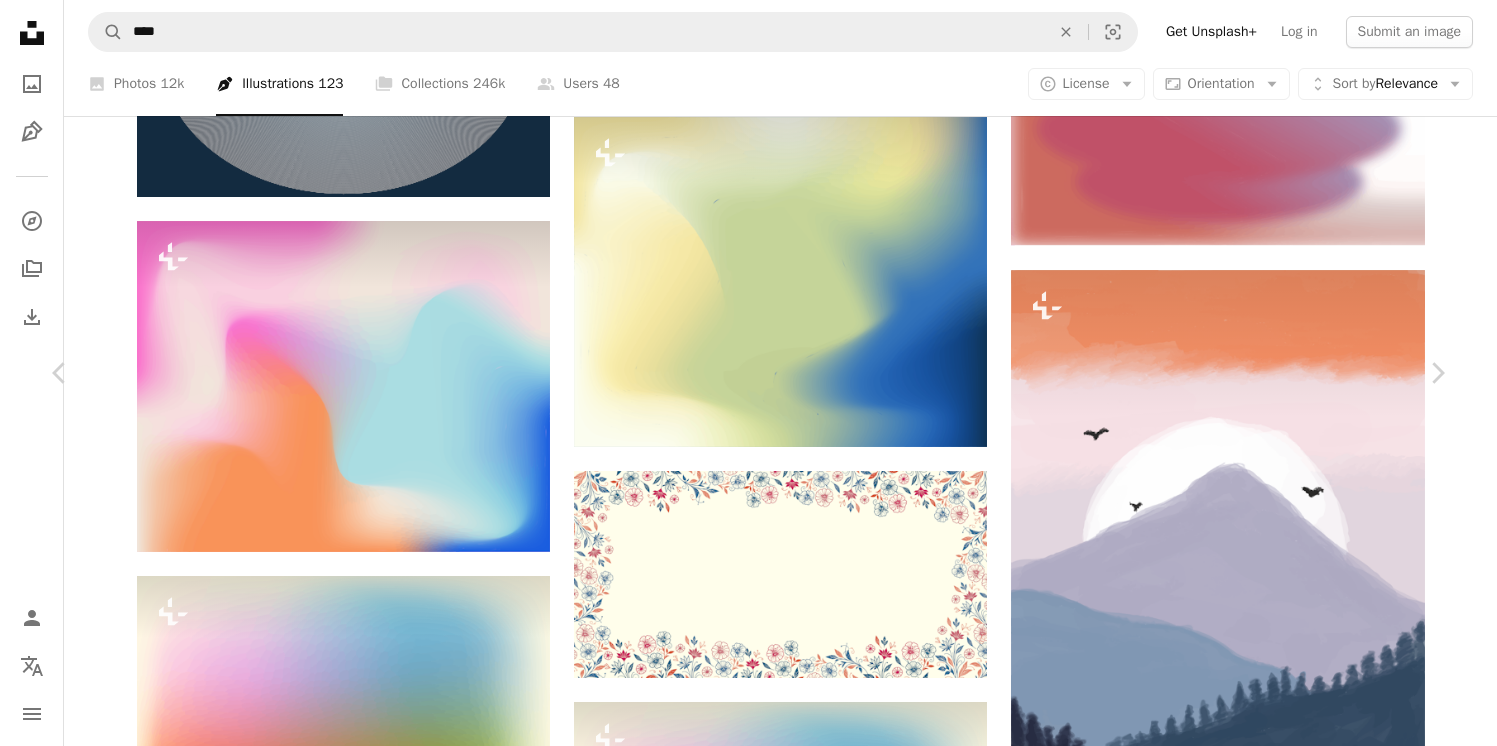 click on "An X shape Chevron left Chevron right Fast Ink For Unsplash+ A heart A plus sign Edit image Plus sign for Unsplash+ A lock Download Zoom in A forward-right arrow Share More Actions Calendar outlined Published on August 29, 2024 Safety Licensed under the Unsplash+ License wallpaper background painting illustration vector watercolor digital art birds flying illustrations watercolour flat design digital artwork Creative Commons images Related images Plus sign for Unsplash+ A heart A plus sign [FIRST] [LAST] For Unsplash+ A lock Download Plus sign for Unsplash+ A heart A plus sign Puzzle Creative For Unsplash+ A lock Download Plus sign for Unsplash+ A heart A plus sign Tri wiranto For Unsplash+ A lock Download Plus sign for Unsplash+ A heart A plus sign [FIRST] [LAST] For Unsplash+ A lock Download Plus sign for Unsplash+ A heart A plus sign Silverfork Studio For Unsplash+ A lock Download Plus sign for Unsplash+ A heart A plus sign [FIRST] [LAST] For Unsplash+ A lock Download A heart For" at bounding box center (748, 4047) 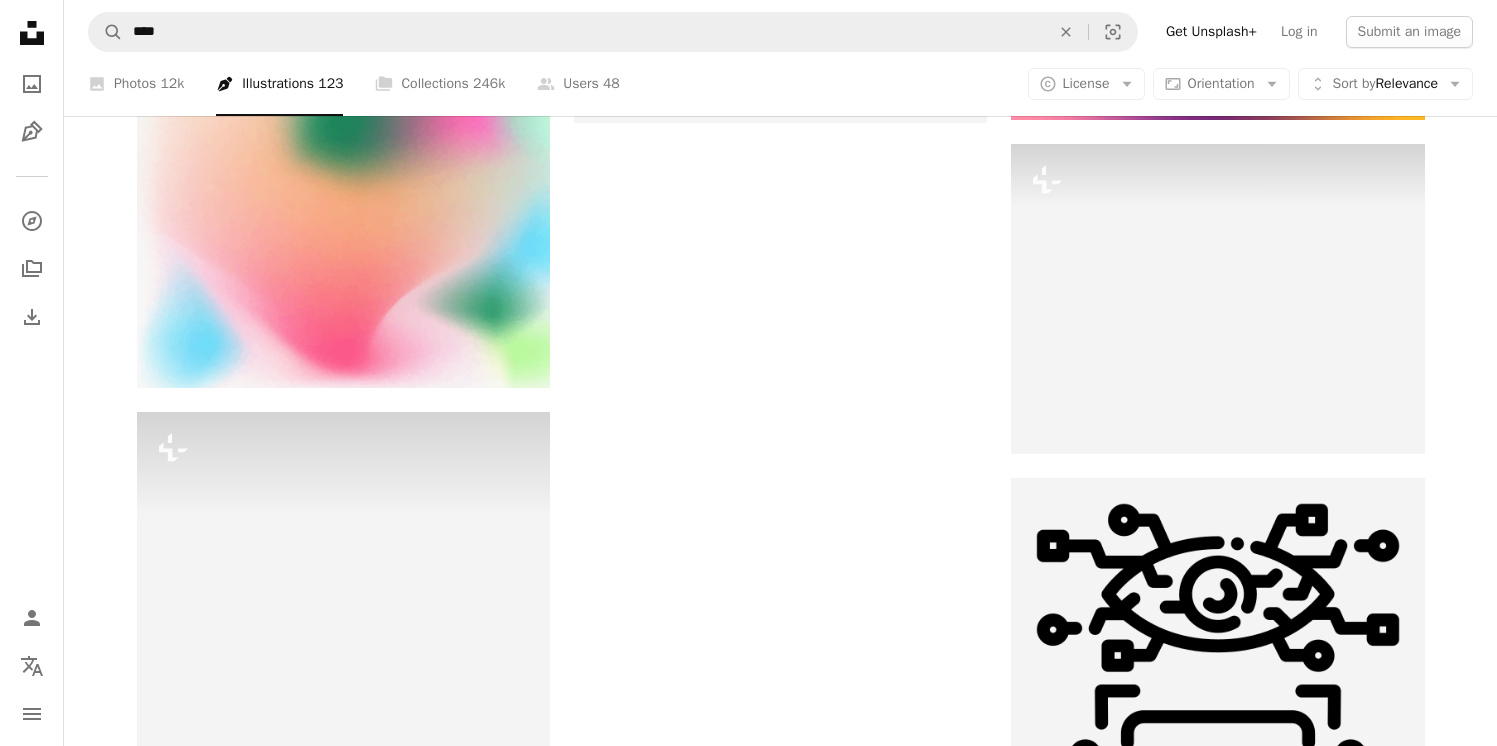 scroll, scrollTop: 5429, scrollLeft: 0, axis: vertical 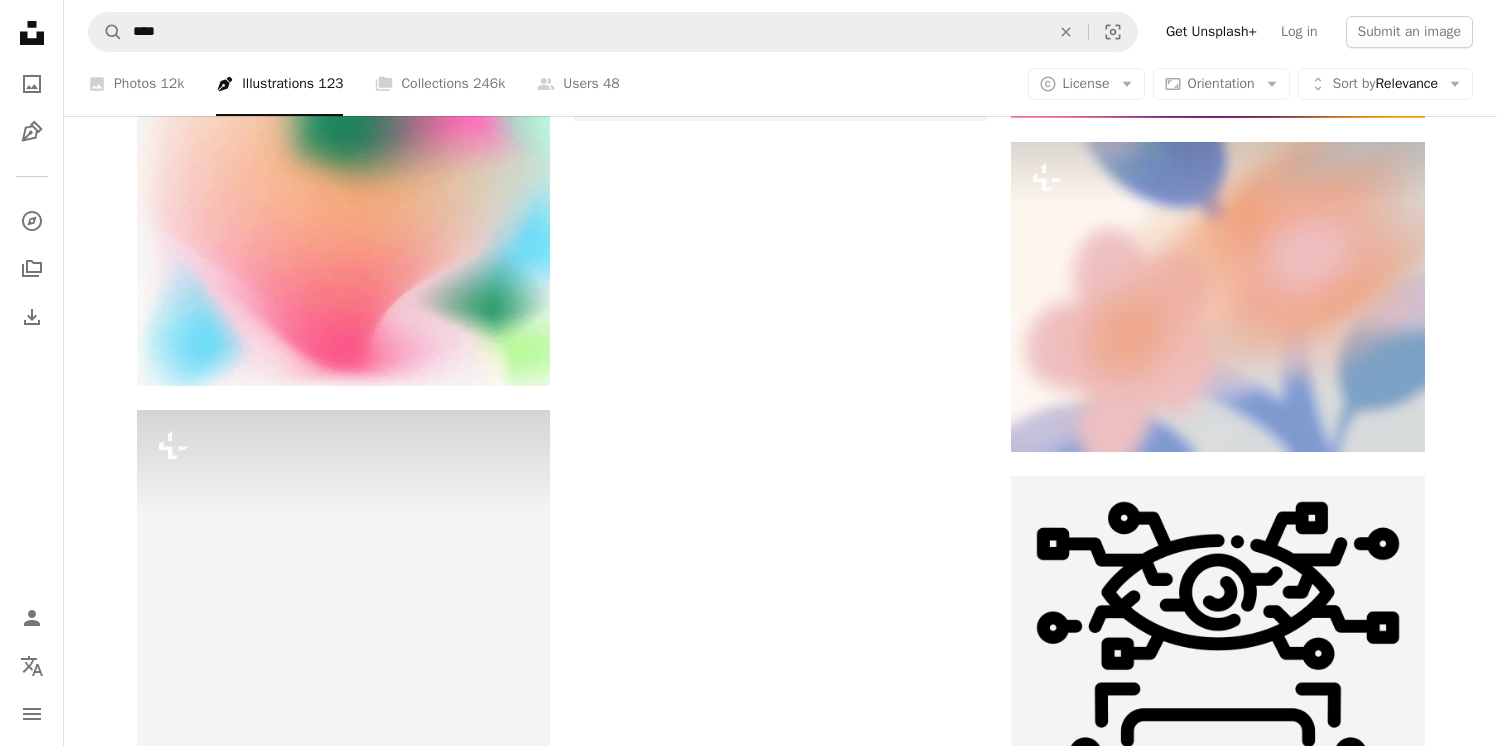 click on "Load more" at bounding box center (781, 1580) 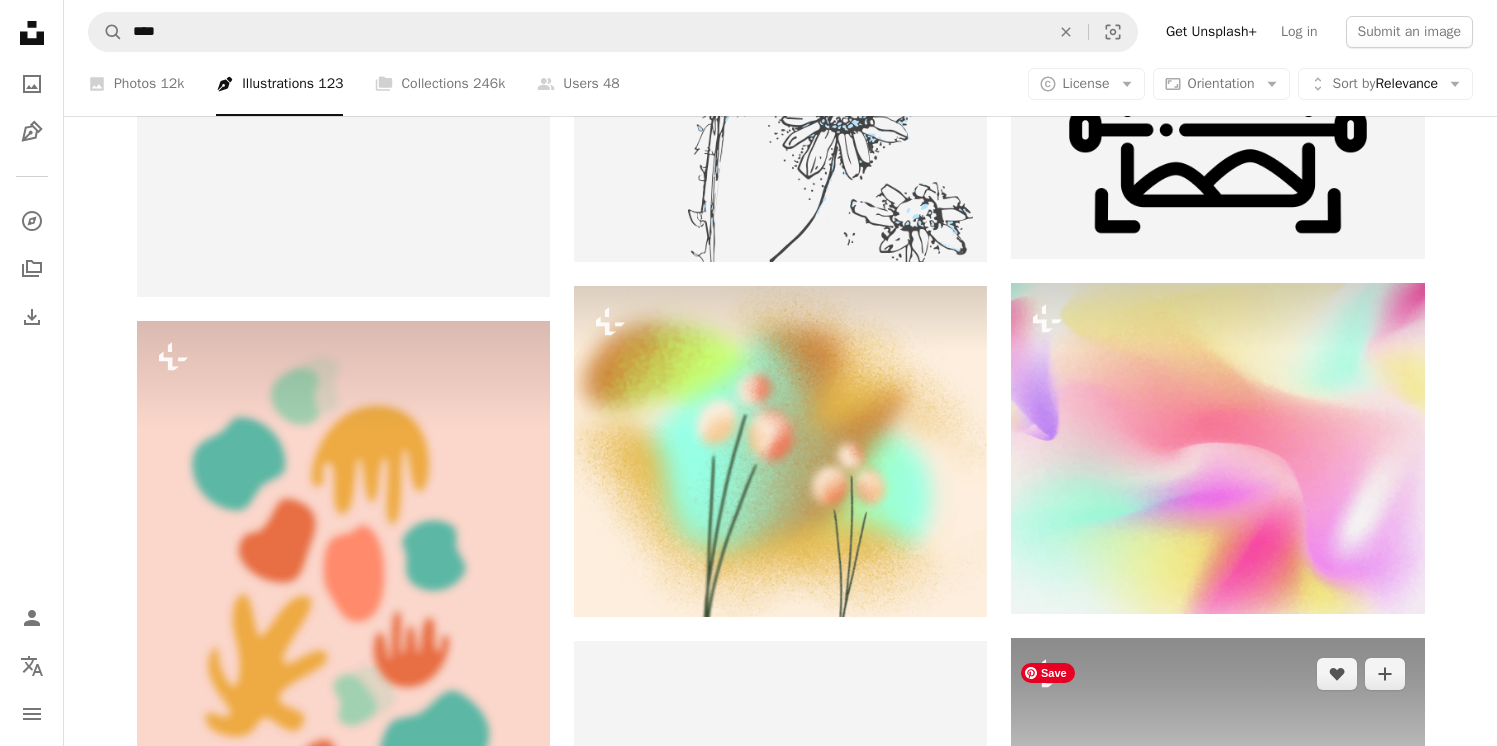 scroll, scrollTop: 6047, scrollLeft: 0, axis: vertical 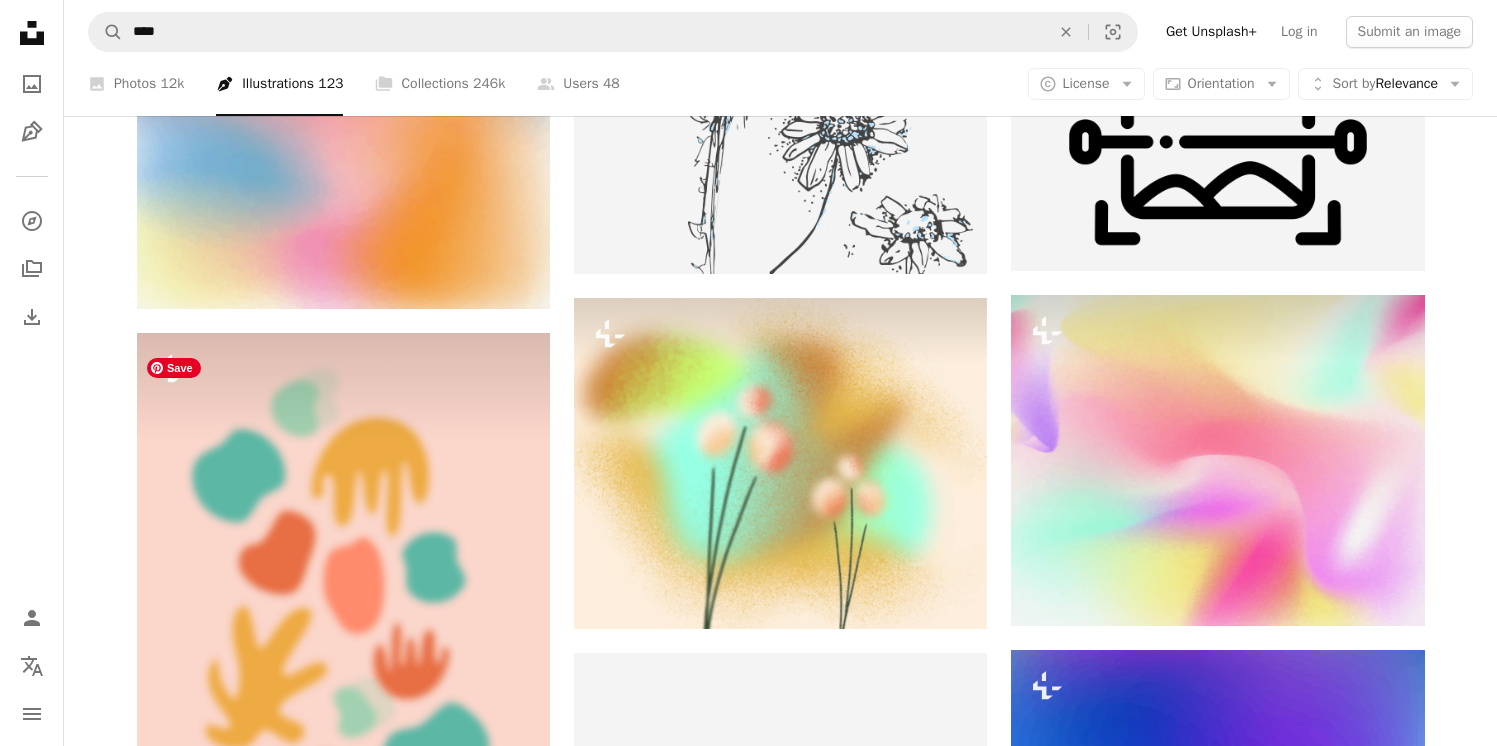 click at bounding box center [343, 1073] 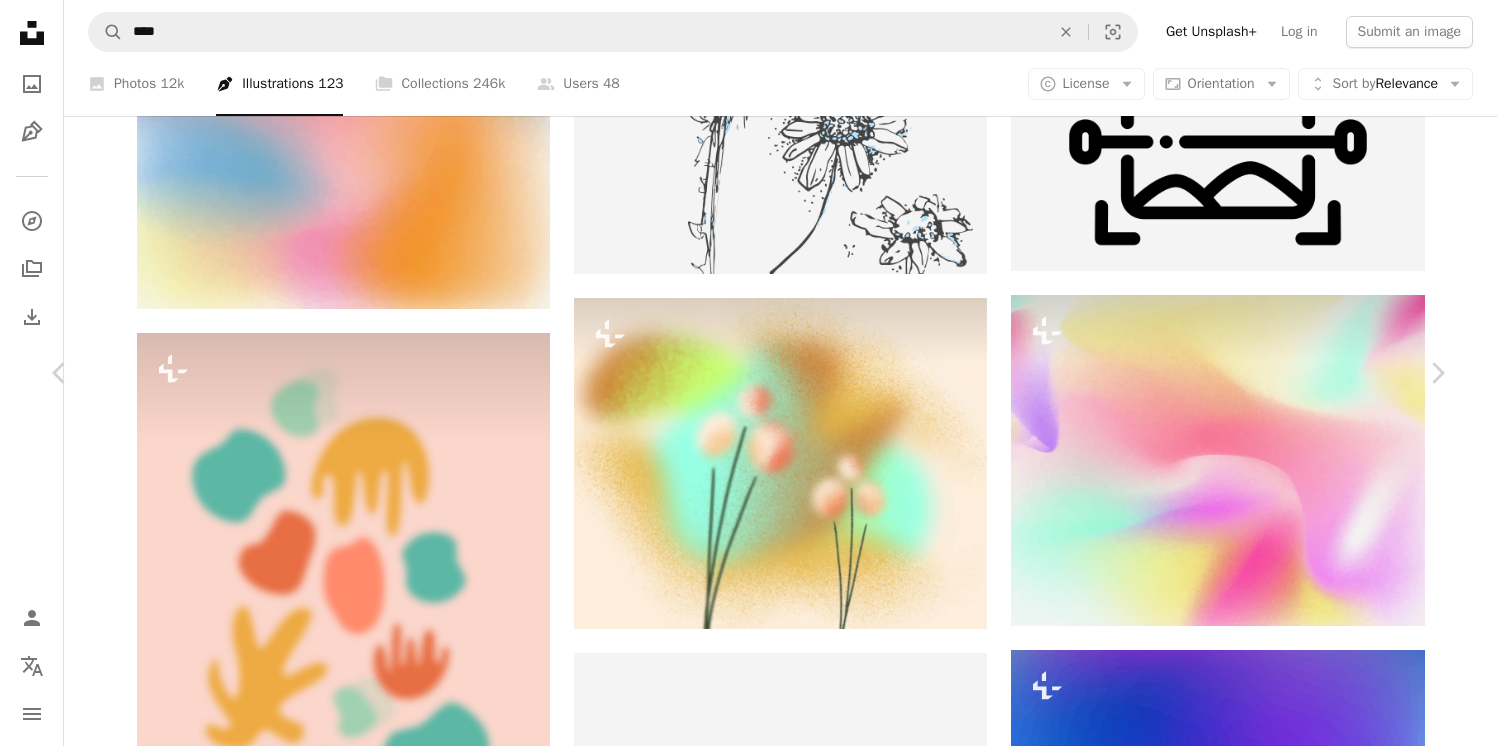 click on "An X shape Chevron left Chevron right [FIRST] [LAST] For Unsplash+ A heart A plus sign Edit image Plus sign for Unsplash+ A lock Download Zoom in A forward-right arrow Share More Actions abstract blurry background Calendar outlined Published on June 7, 2025 Safety Licensed under the Unsplash+ License wallpaper background abstract aesthetic gradient illustration vector blur modern blurry blurred distorted soft focus Free images Related images Plus sign for Unsplash+ A heart A plus sign [FIRST] [LAST] For Unsplash+ A lock Download Plus sign for Unsplash+ A heart A plus sign [FIRST] [LAST] For Unsplash+ A lock Download Plus sign for Unsplash+ A heart A plus sign [FIRST] [LAST] For Unsplash+ A lock Download Plus sign for Unsplash+ A heart A plus sign [FIRST] [LAST] For Unsplash+ A lock Download Plus sign for Unsplash+ A heart A plus sign Puzzle Creative For Unsplash+ A lock Download A heart A plus sign" at bounding box center [748, 6889] 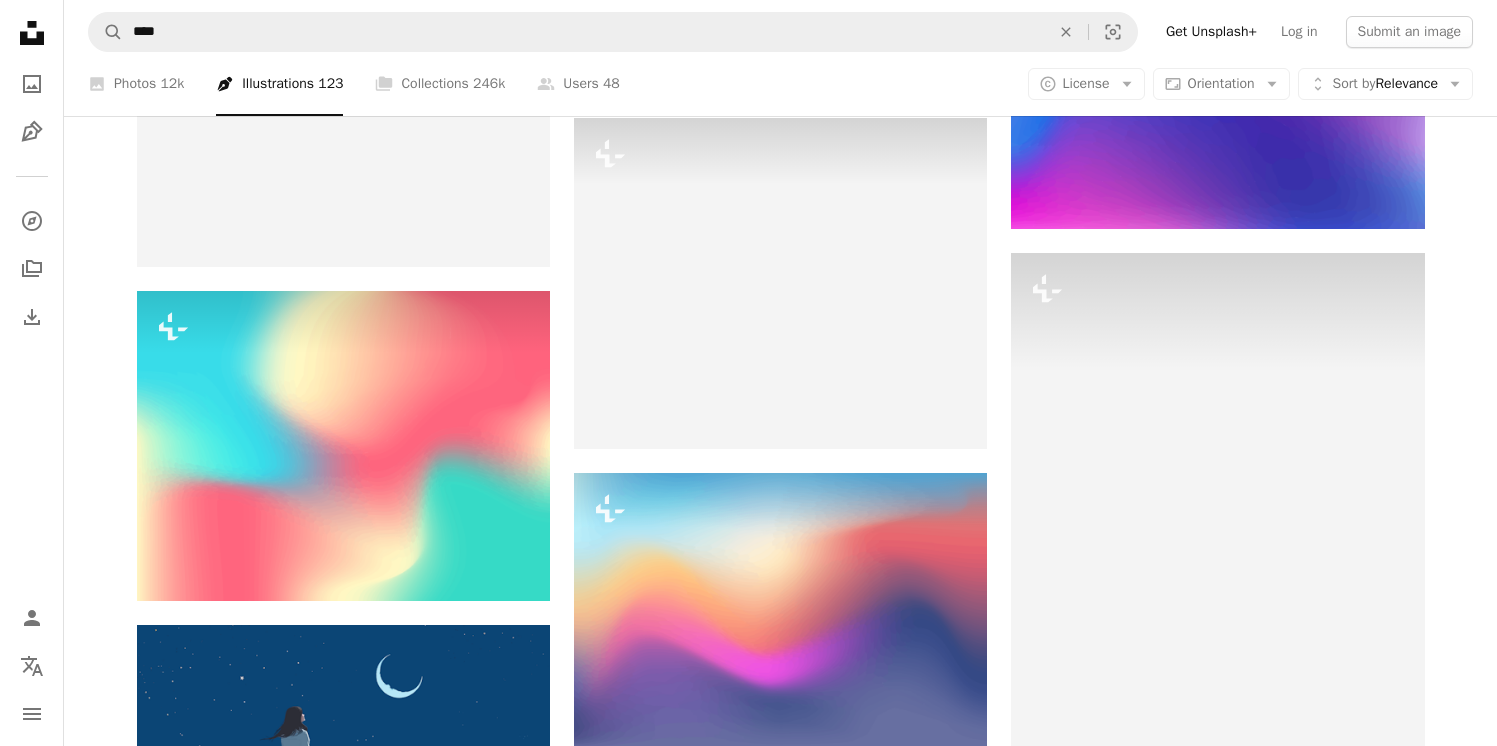 scroll, scrollTop: 7005, scrollLeft: 0, axis: vertical 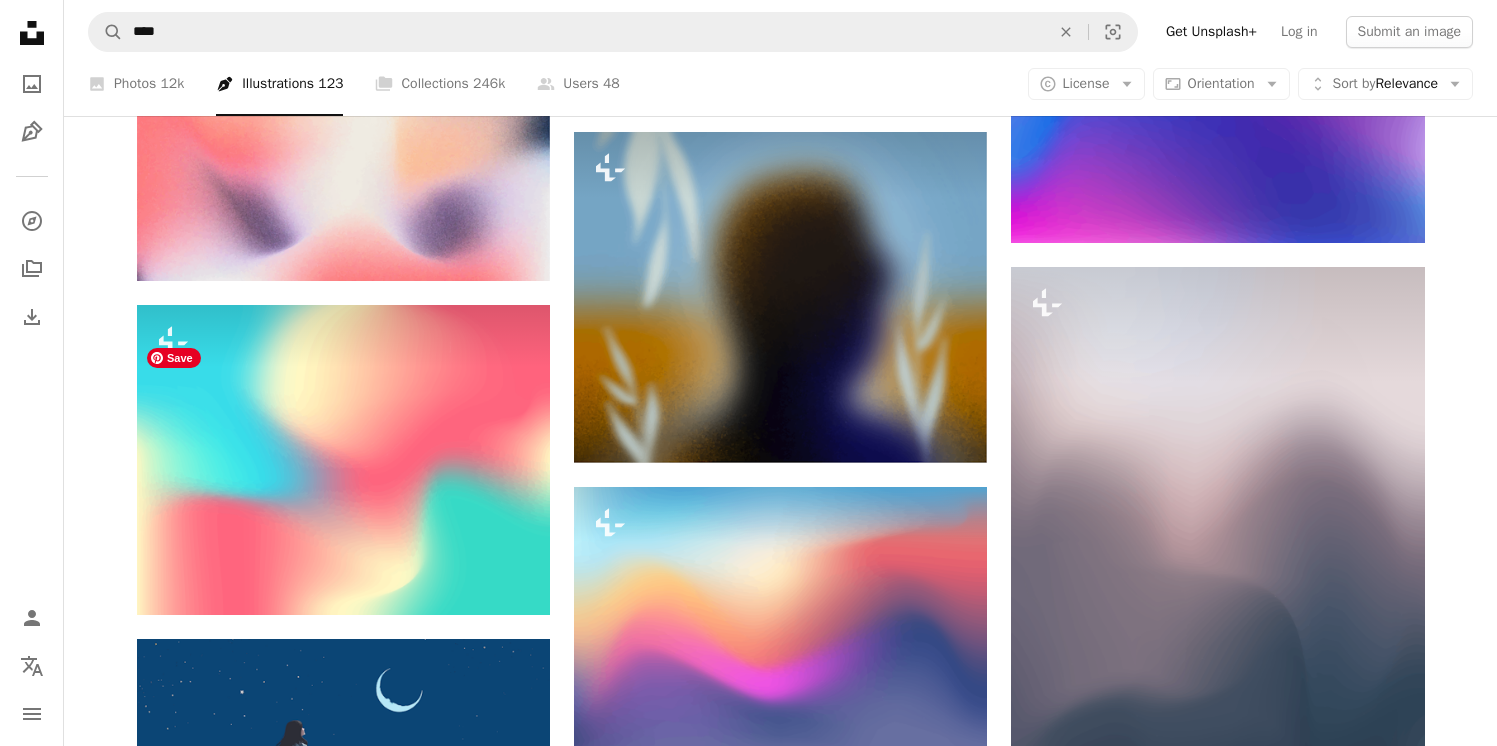click at bounding box center [343, 1064] 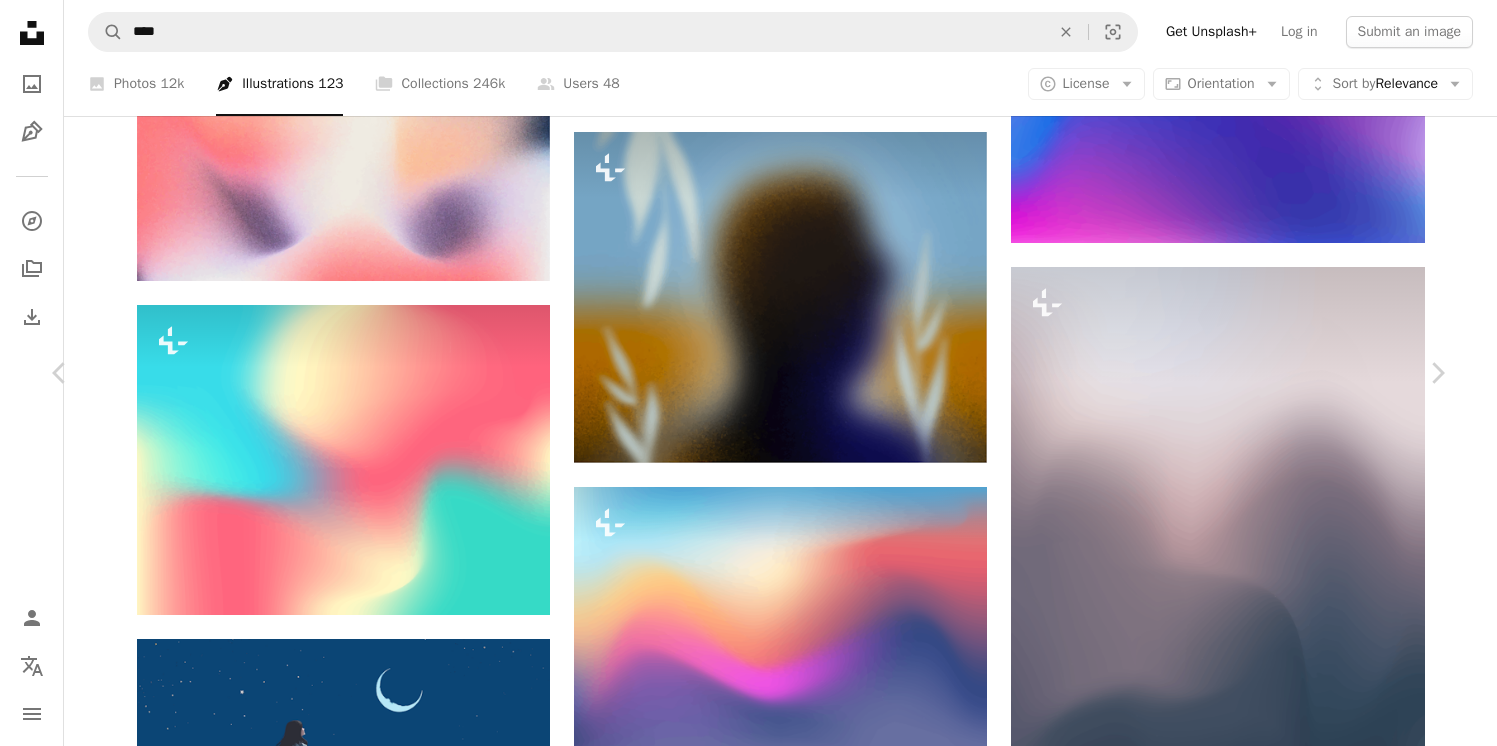 click on "An X shape Chevron left Chevron right [FIRST] [LAST] For Unsplash+ A heart A plus sign Edit image Plus sign for Unsplash+ A lock Download Zoom in A forward-right arrow Share More Actions Calendar outlined Published on June 27, 2025 Safety Licensed under the Unsplash+ License wallpaper background abstract illustration vector blur blurry blurred mesh distorted soft focus Free images From this series Chevron right Plus sign for Unsplash+ Plus sign for Unsplash+ Plus sign for Unsplash+ Plus sign for Unsplash+ Related images Plus sign for Unsplash+ A heart A plus sign [FIRST] [LAST] For Unsplash+ A lock Download Plus sign for Unsplash+ A heart A plus sign Puzzle Creative For Unsplash+ A lock Download Plus sign for Unsplash+ A heart A plus sign [FIRST] [LAST] For Unsplash+ A lock Download Plus sign for Unsplash+ A heart A plus sign [FIRST] [LAST] For Unsplash+ A lock Download Plus sign for Unsplash+ A heart For" at bounding box center [748, 5931] 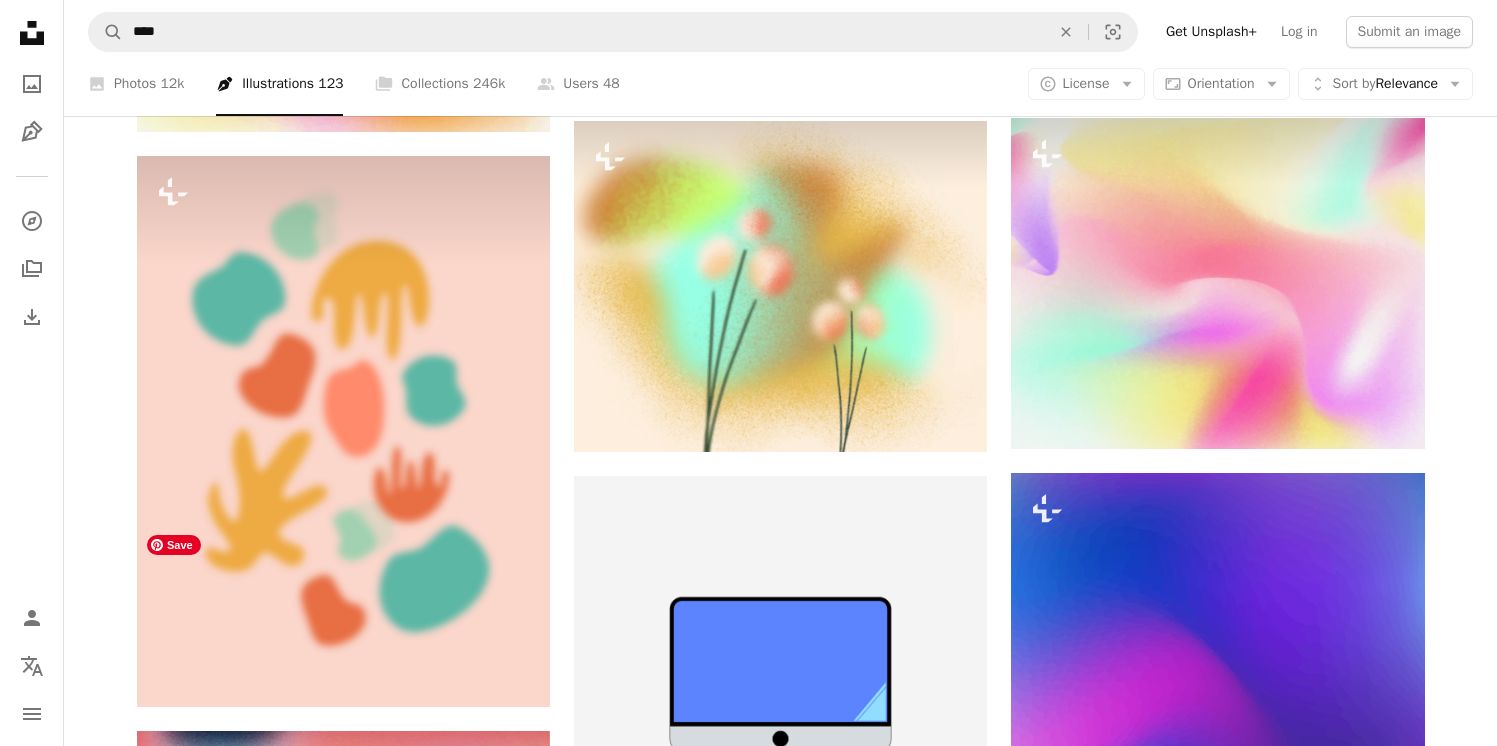 scroll, scrollTop: 6210, scrollLeft: 0, axis: vertical 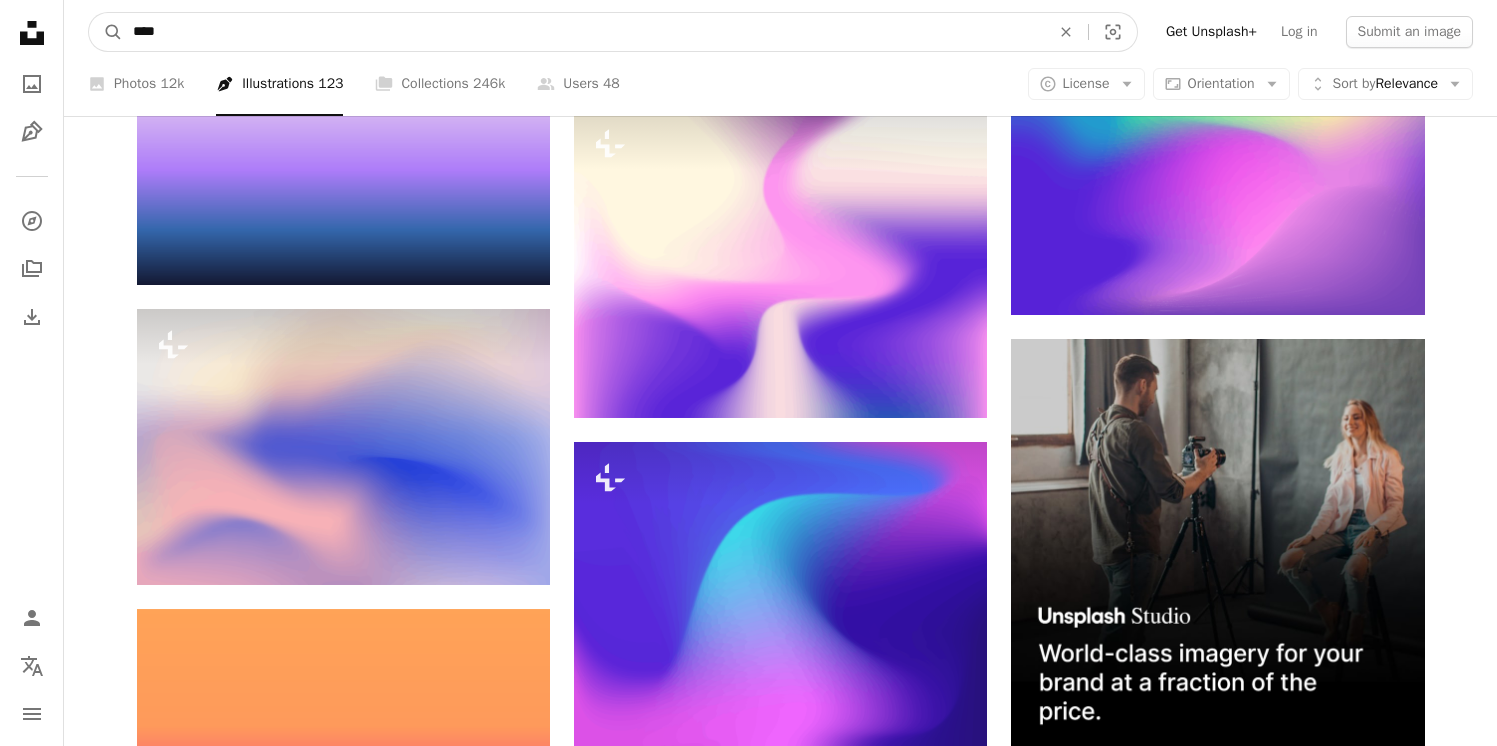 click on "****" at bounding box center (583, 32) 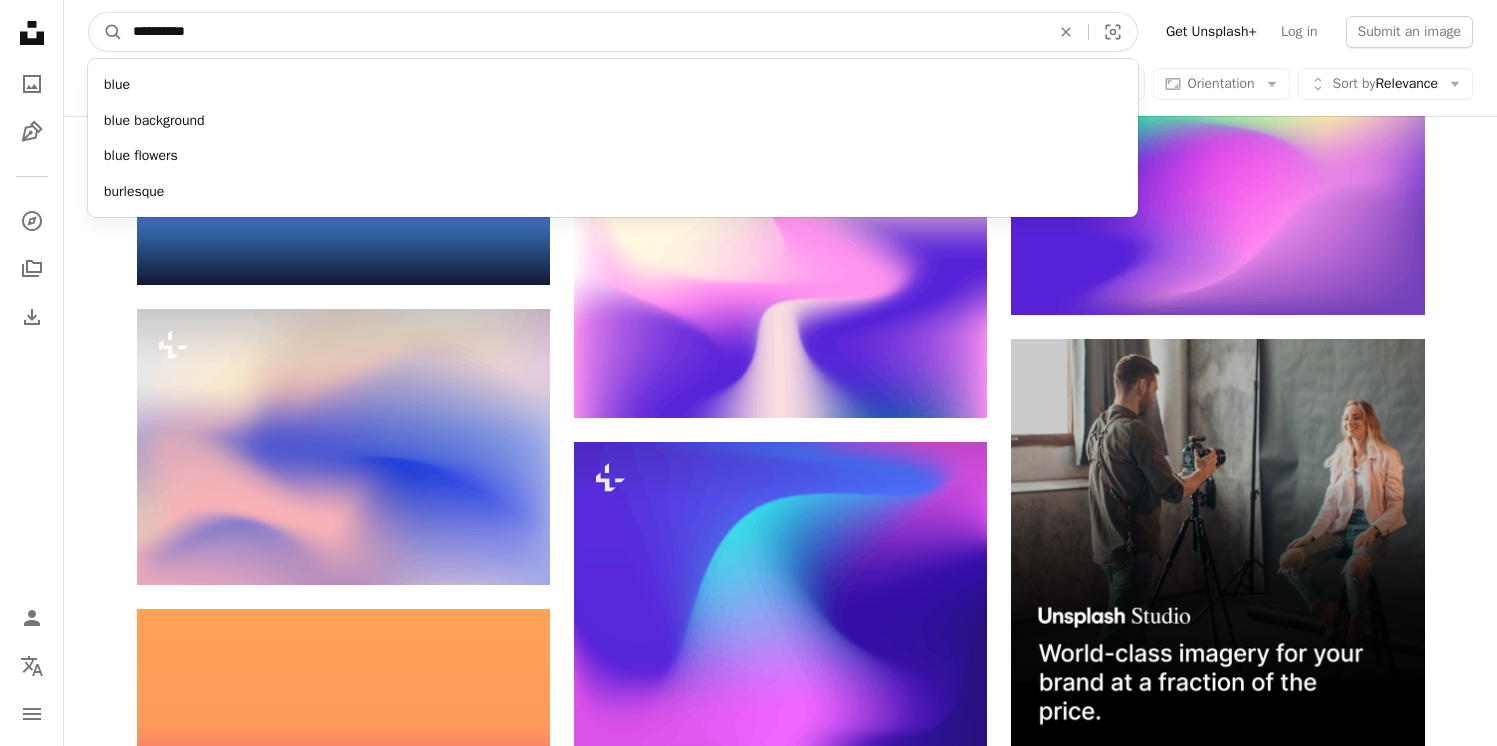 type on "**********" 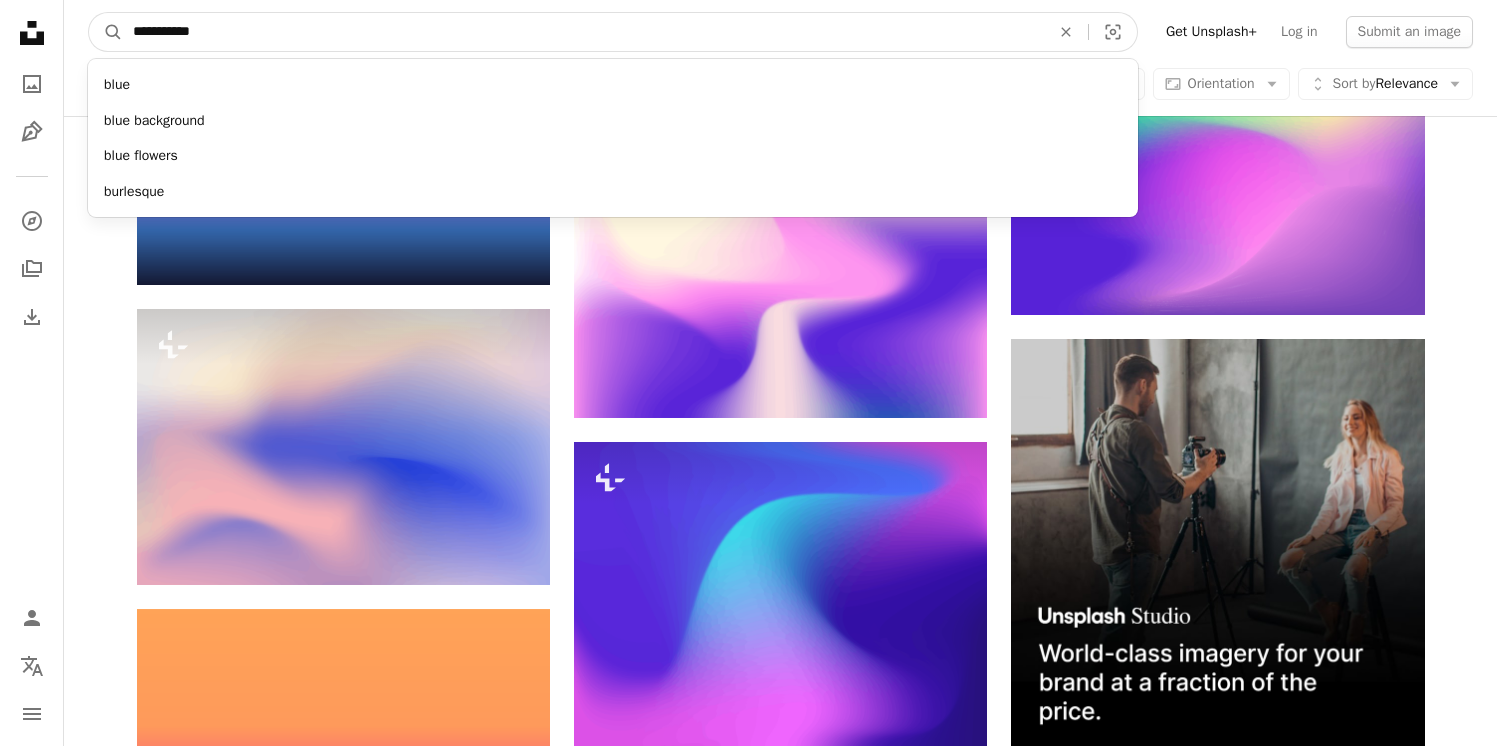 click on "A magnifying glass" at bounding box center [106, 32] 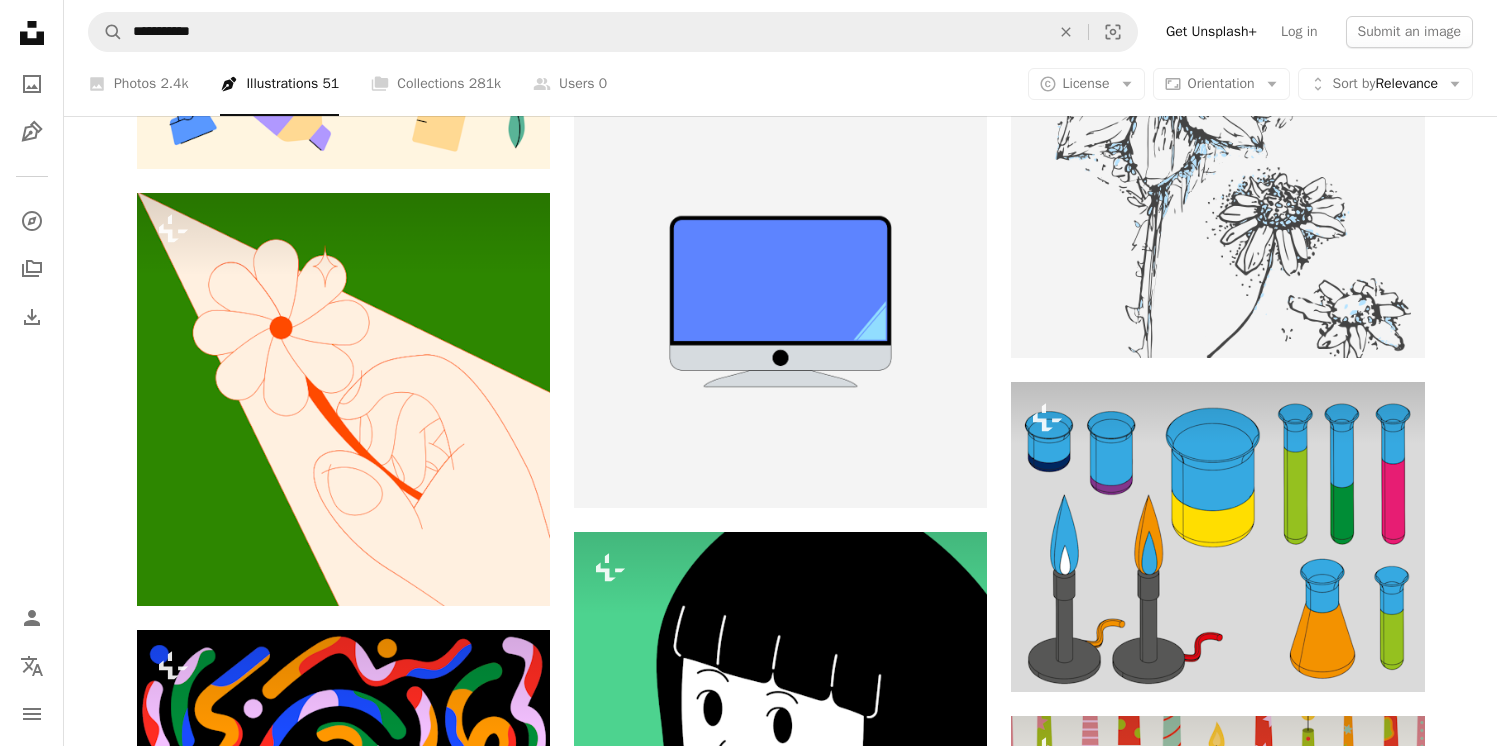 scroll, scrollTop: 1296, scrollLeft: 0, axis: vertical 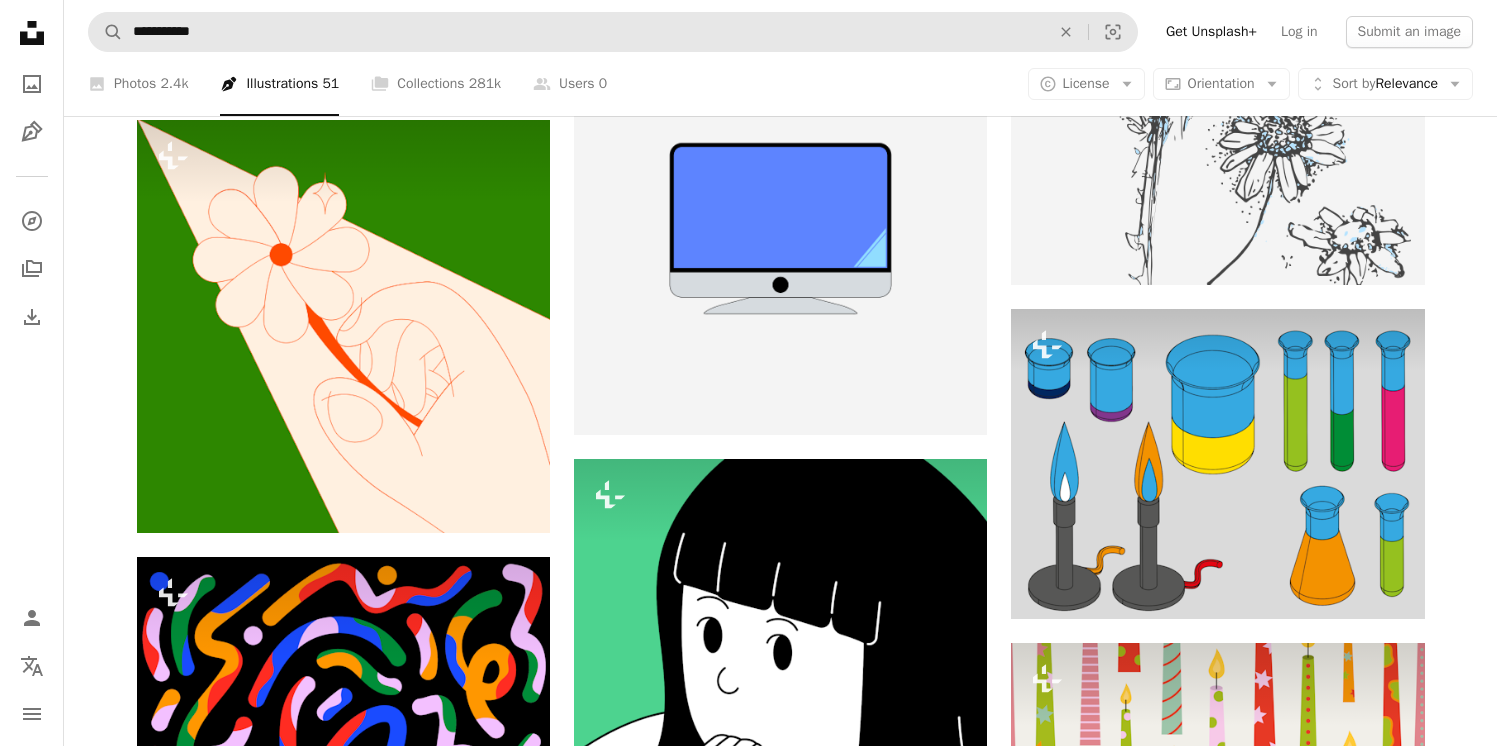 click on "**********" at bounding box center (613, 32) 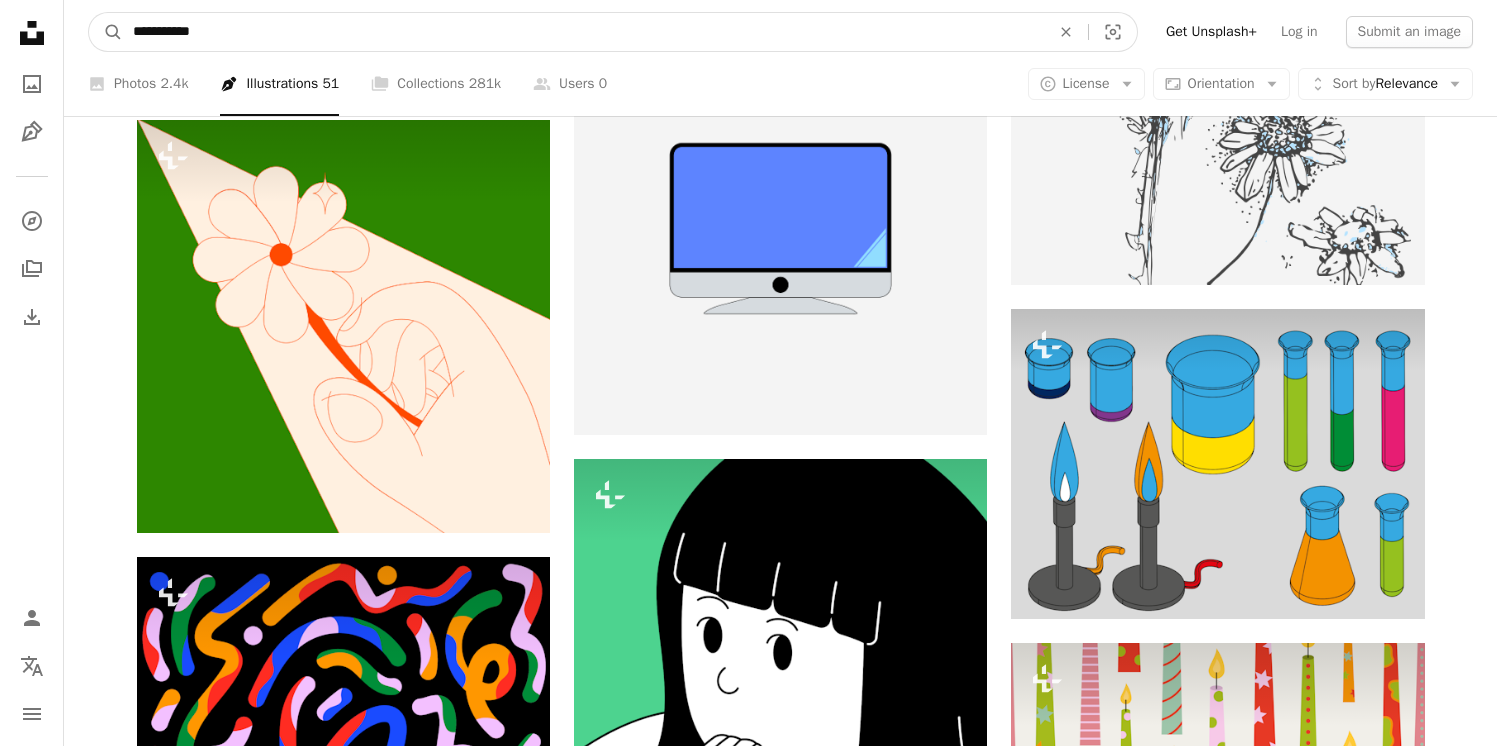 click on "**********" at bounding box center (583, 32) 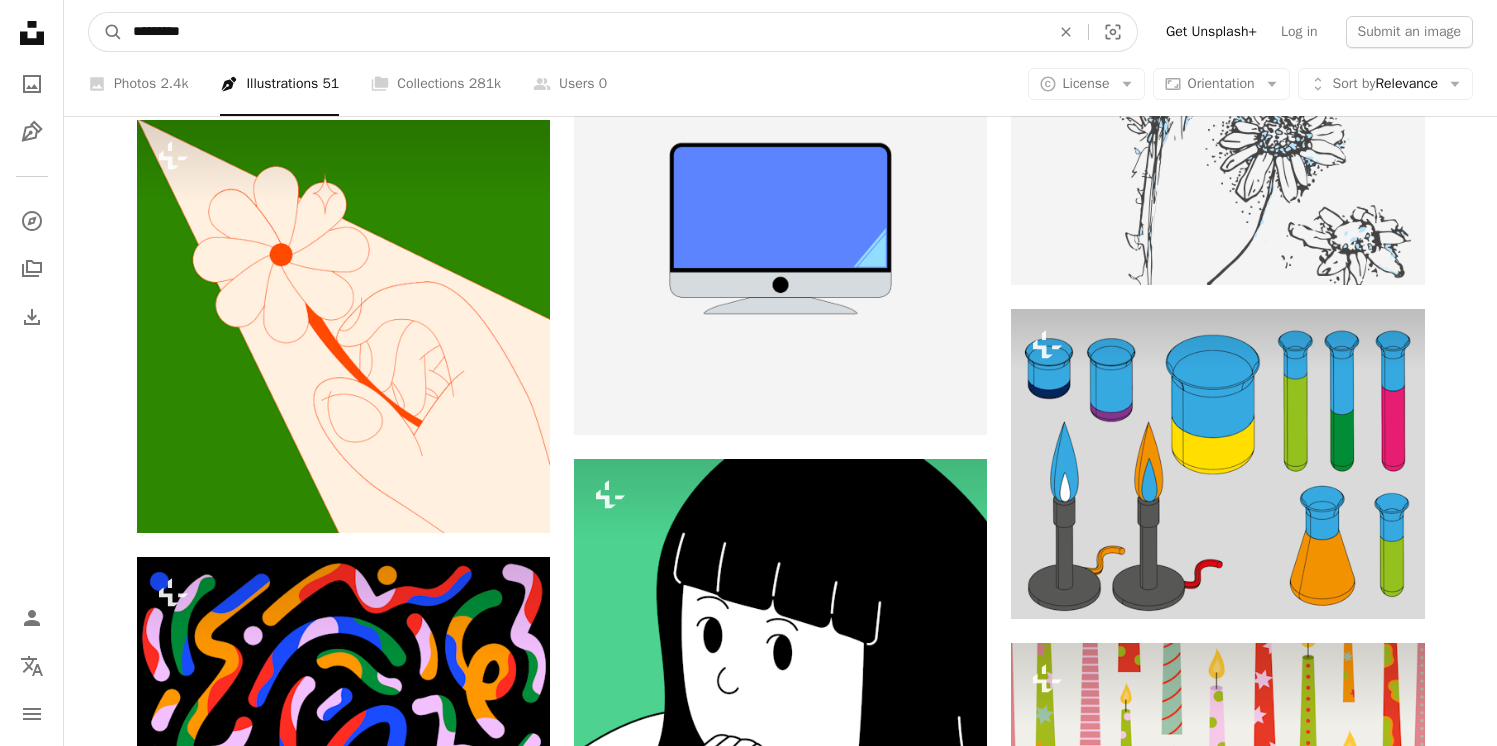 type on "**********" 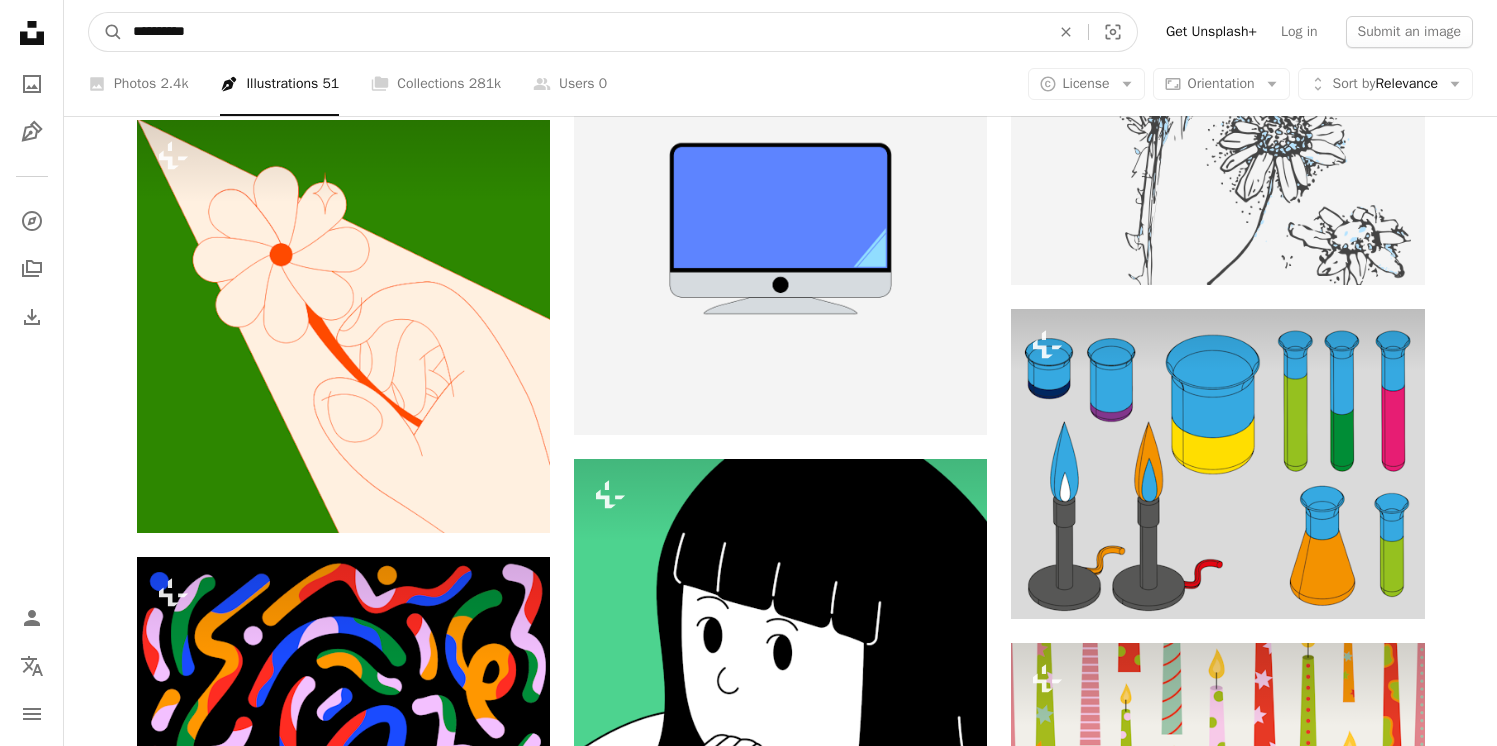click on "A magnifying glass" at bounding box center [106, 32] 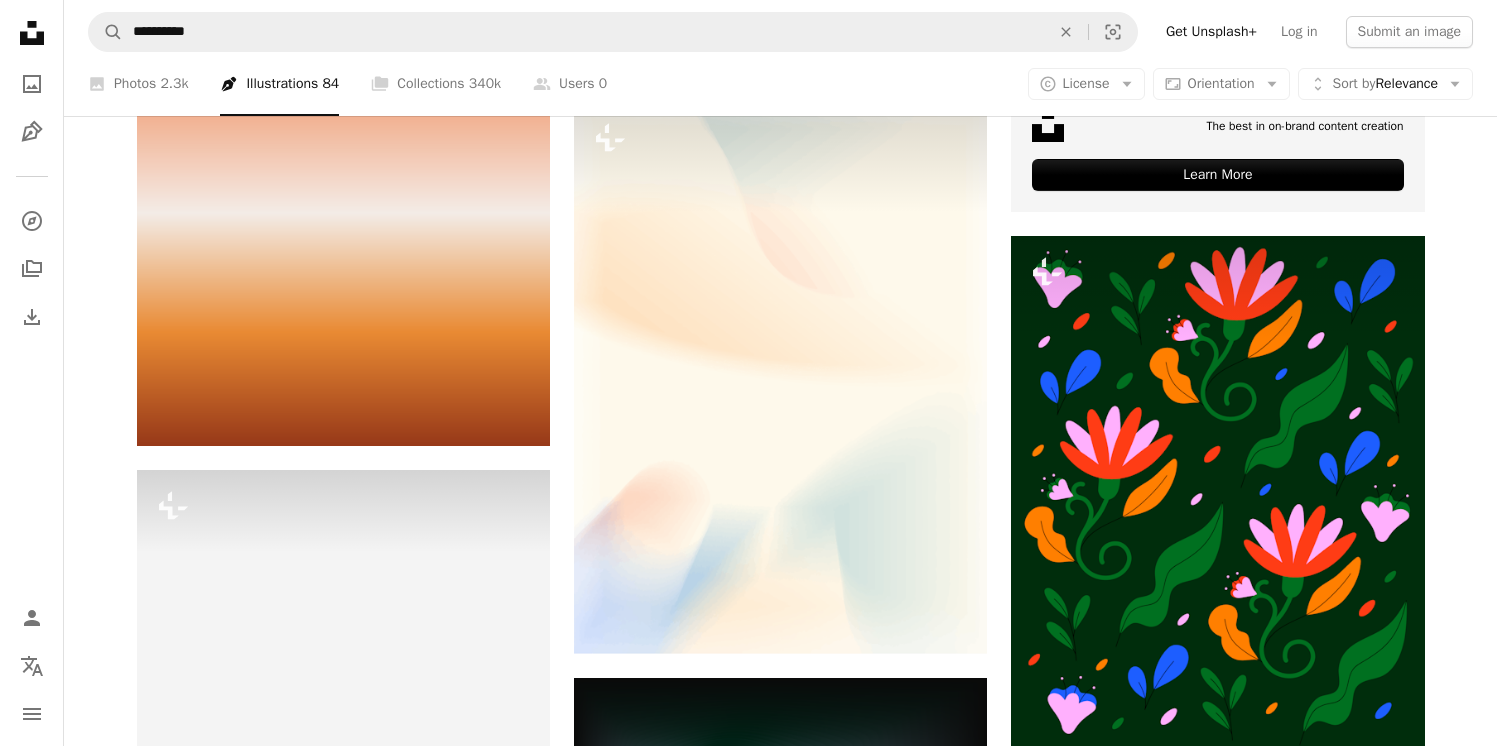 scroll, scrollTop: 9844, scrollLeft: 0, axis: vertical 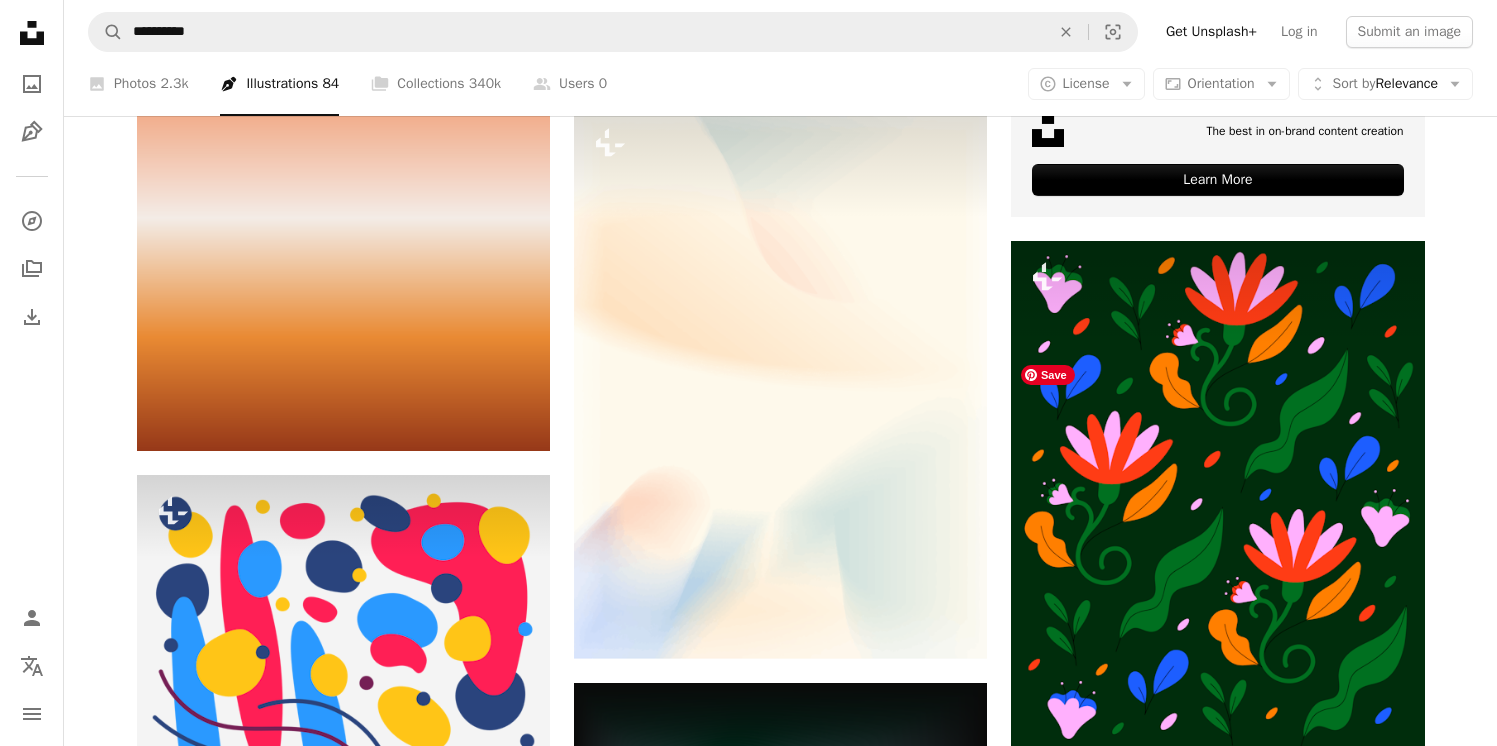 click at bounding box center (1217, 1733) 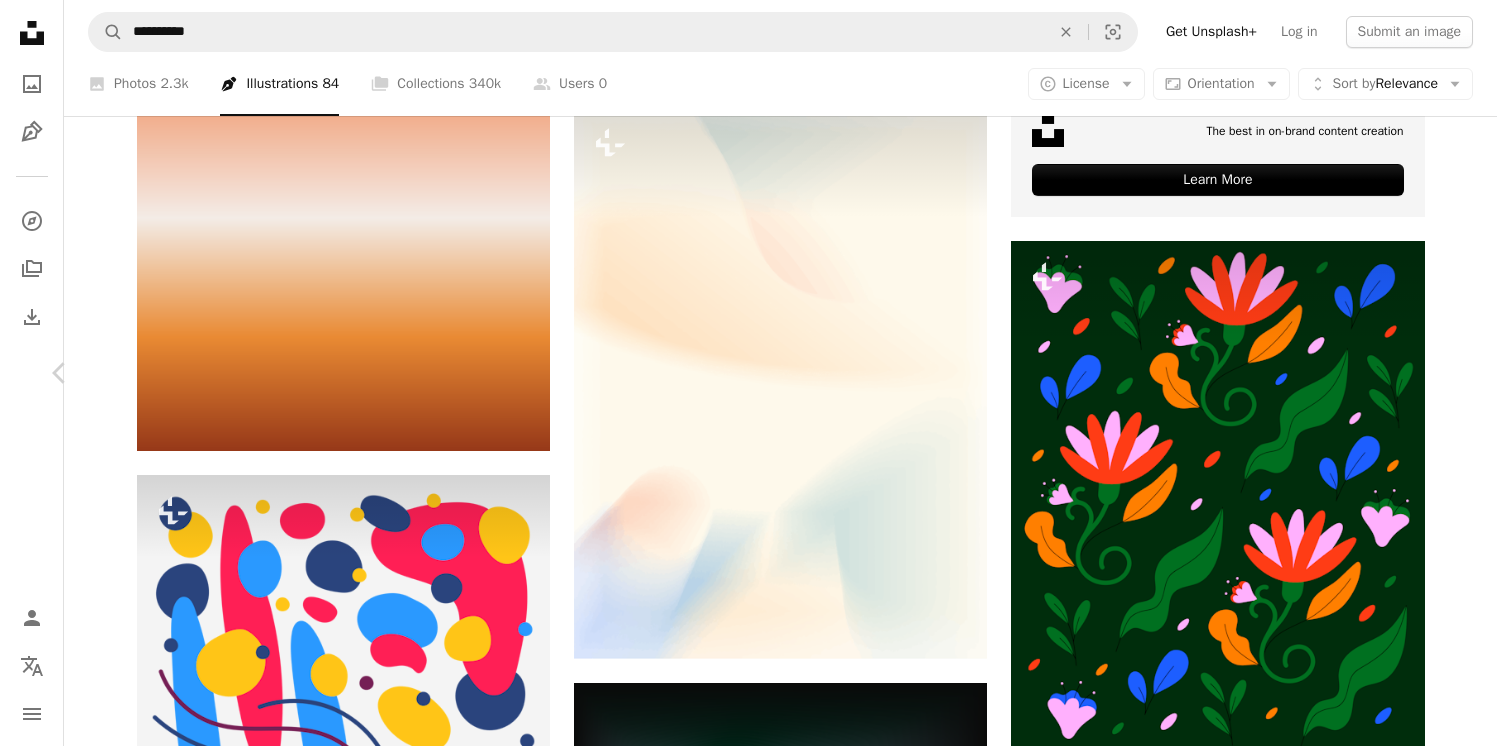 click on "Chevron right" at bounding box center (1437, 373) 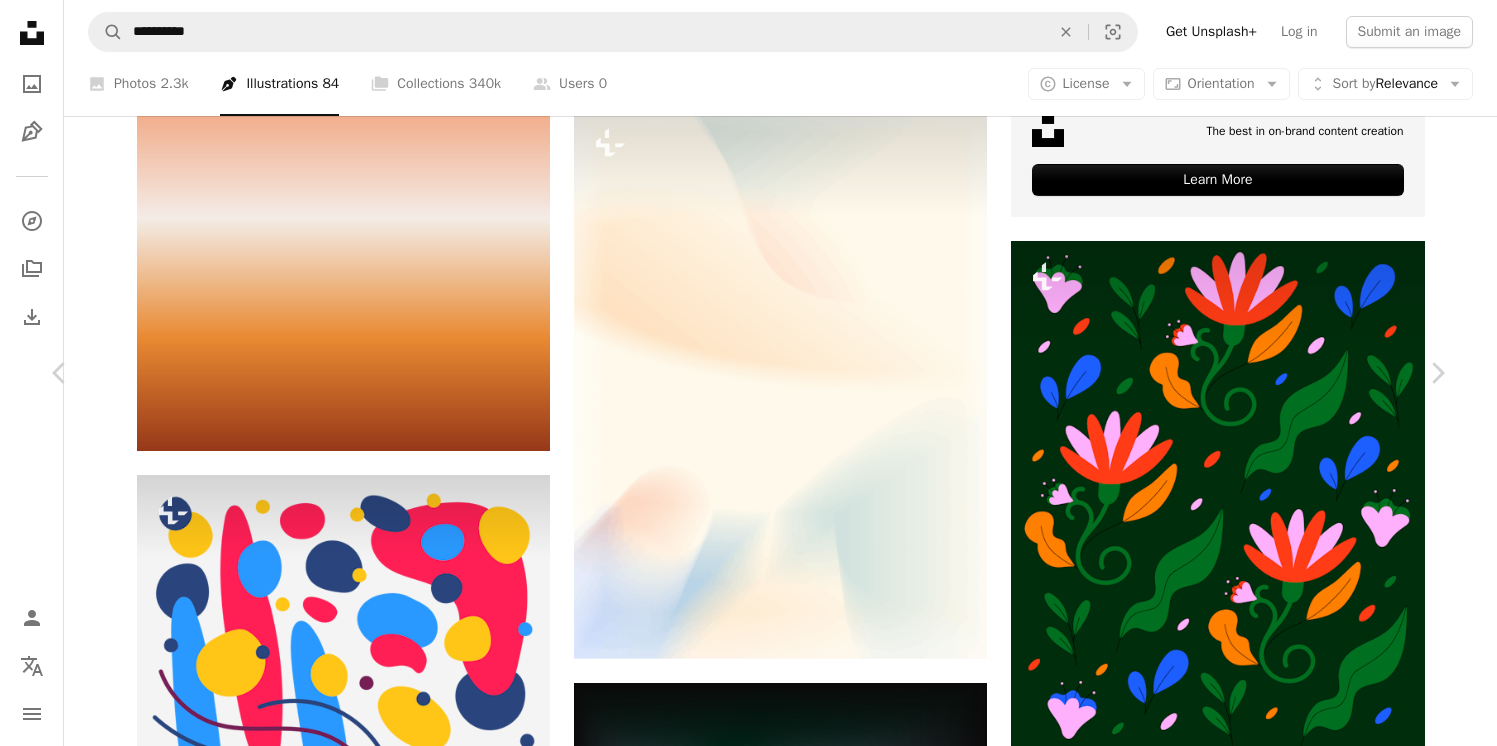 click on "An X shape" at bounding box center (20, 20) 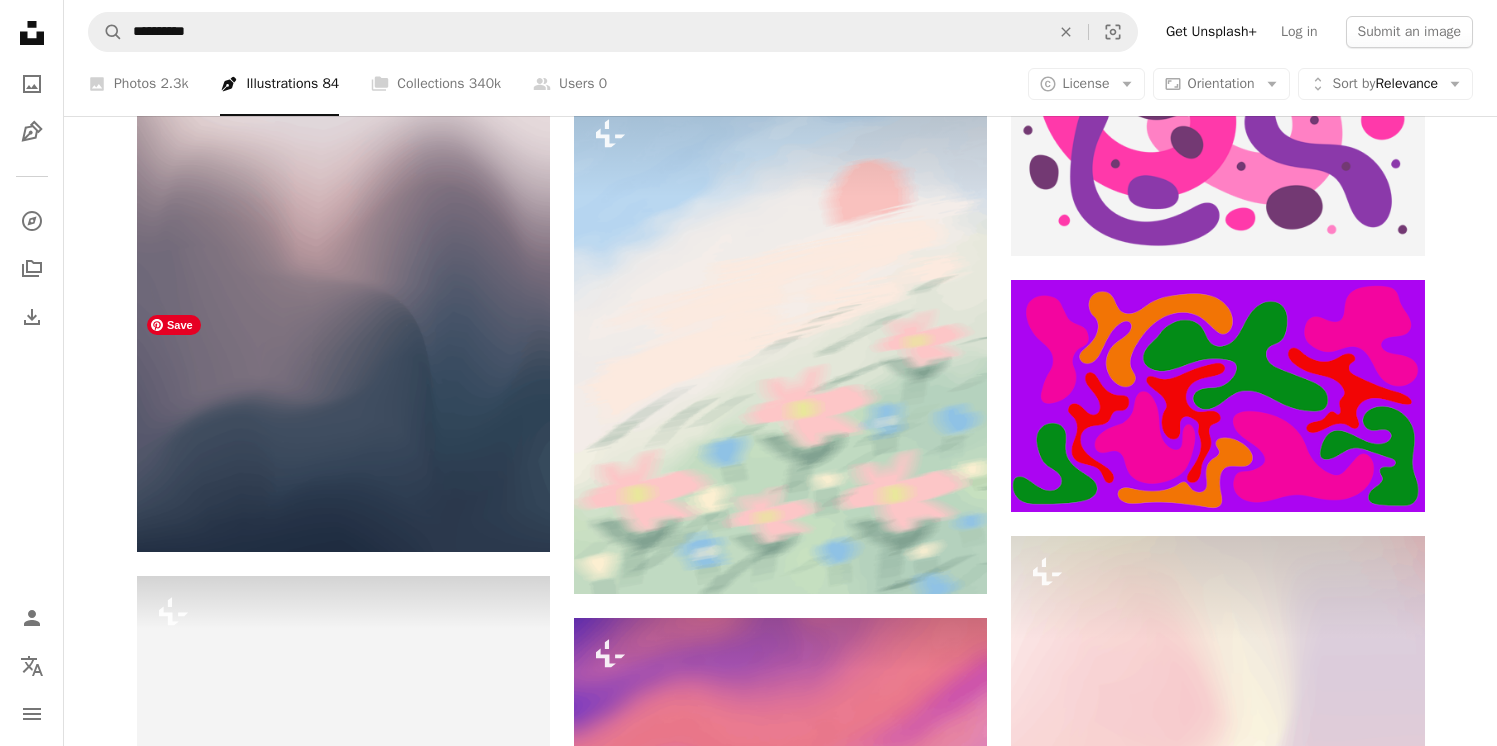 scroll, scrollTop: 10790, scrollLeft: 0, axis: vertical 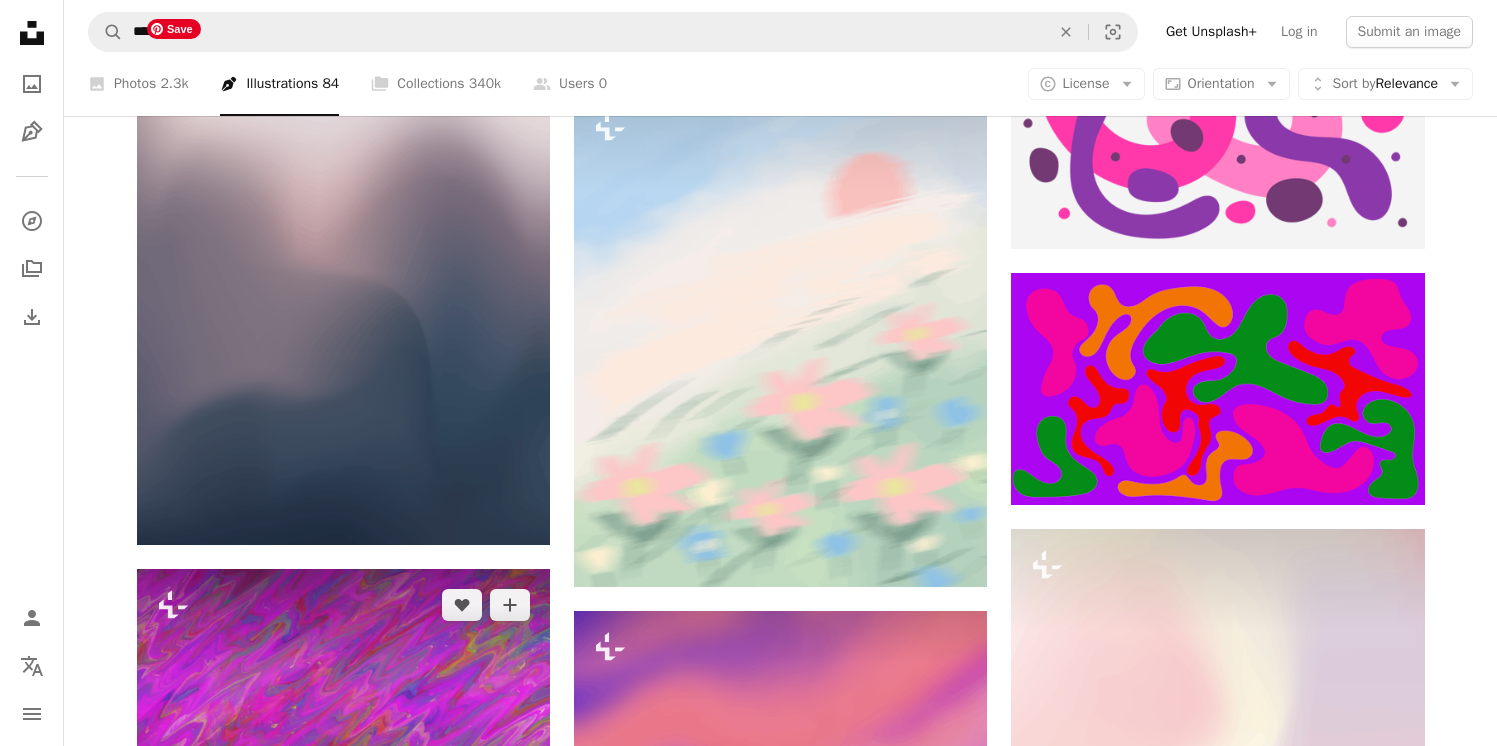 click at bounding box center [343, 701] 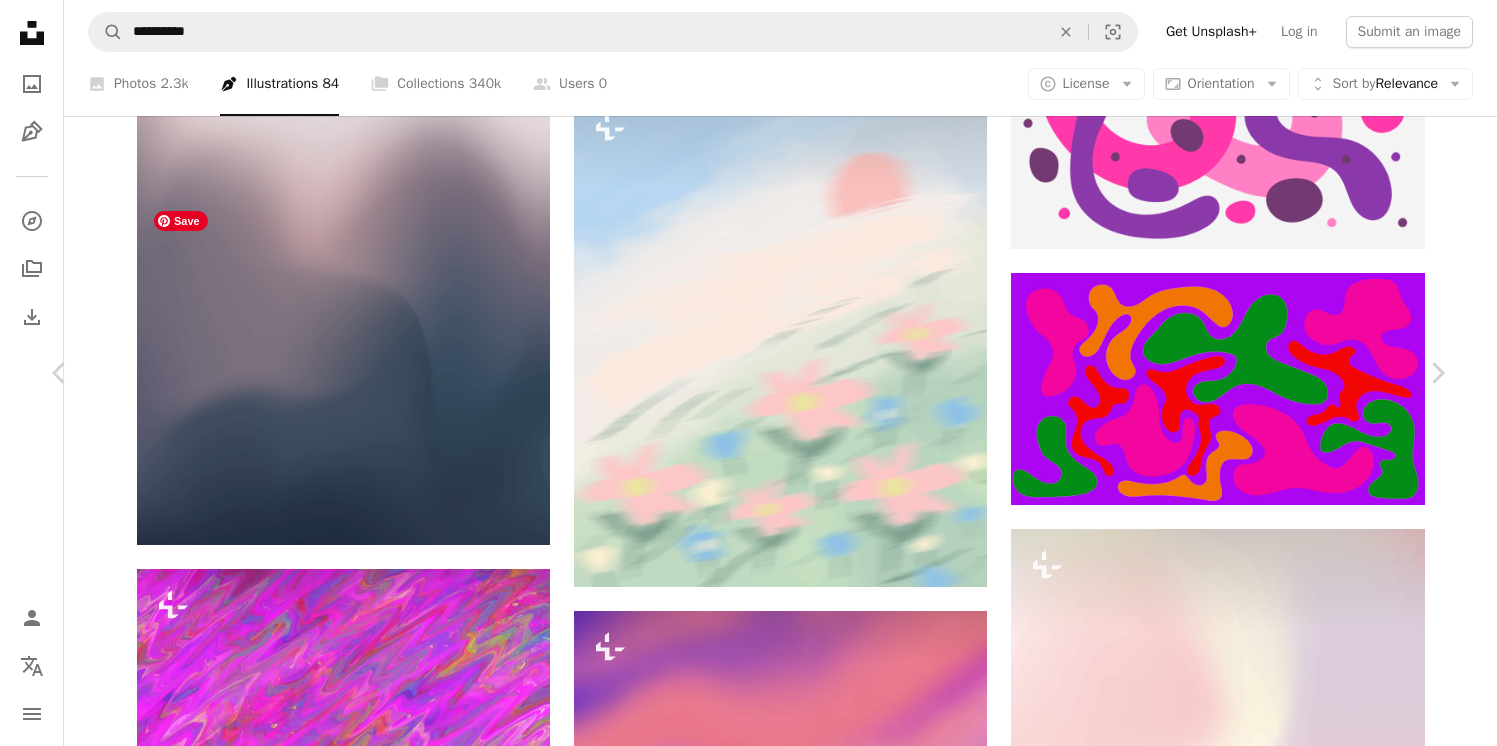 scroll, scrollTop: 1370, scrollLeft: 0, axis: vertical 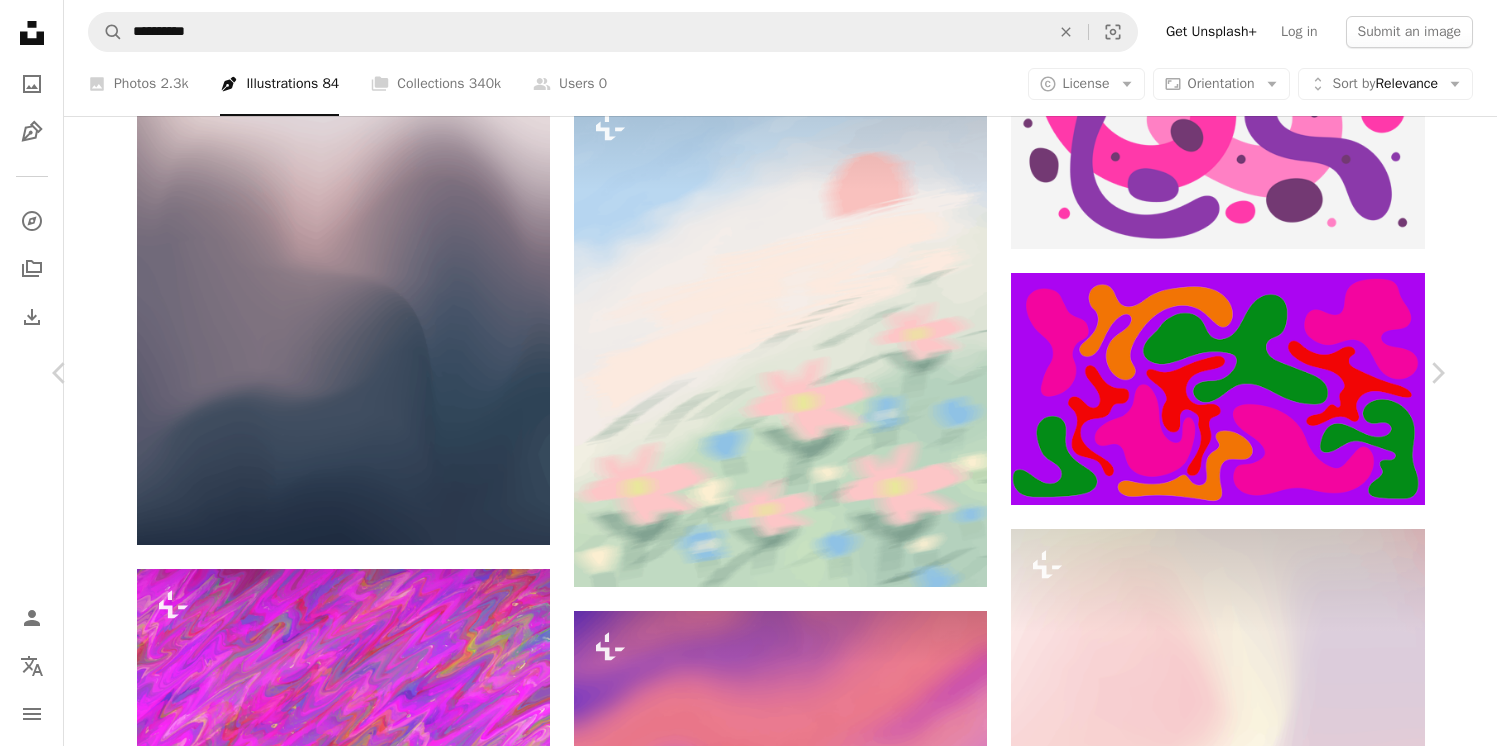 click on "An X shape" at bounding box center (20, 20) 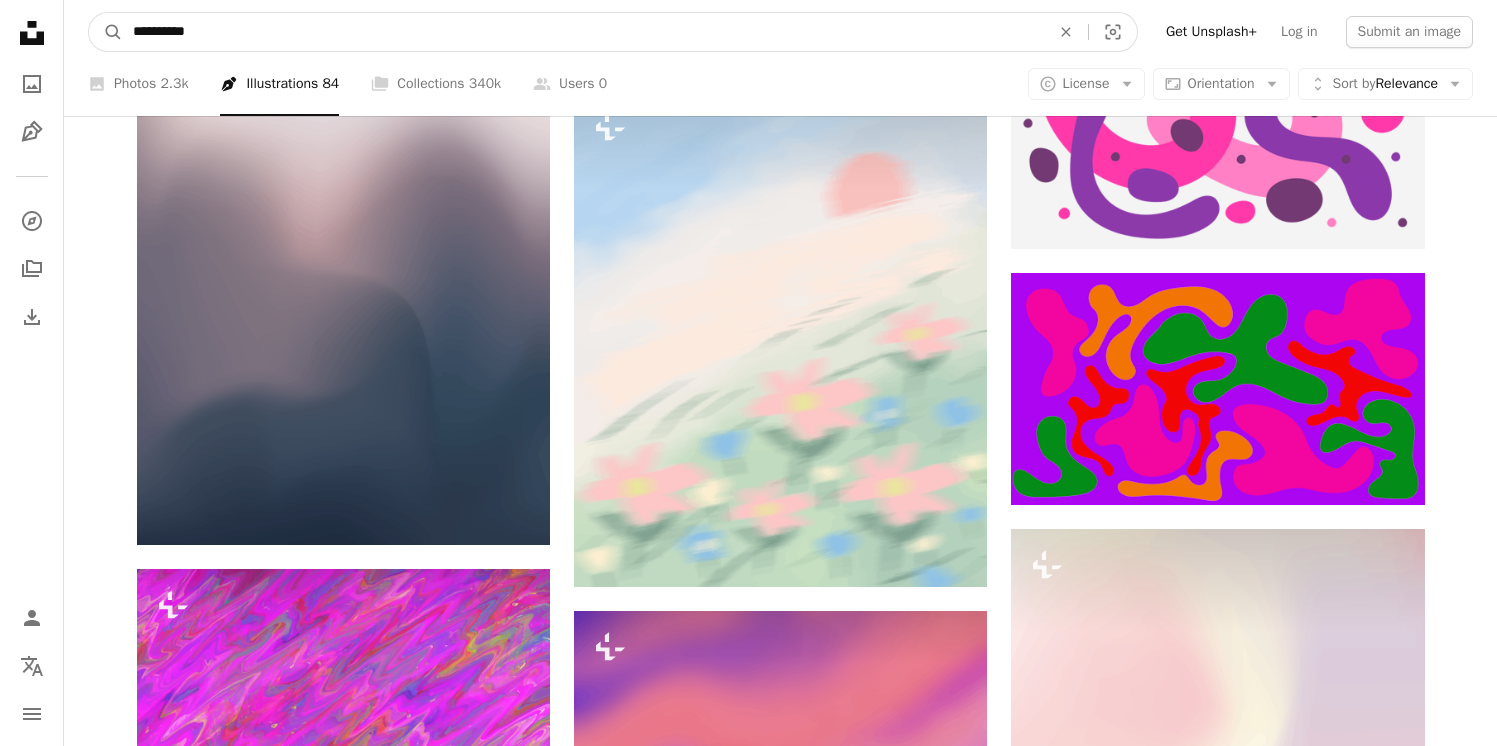 click on "**********" at bounding box center [583, 32] 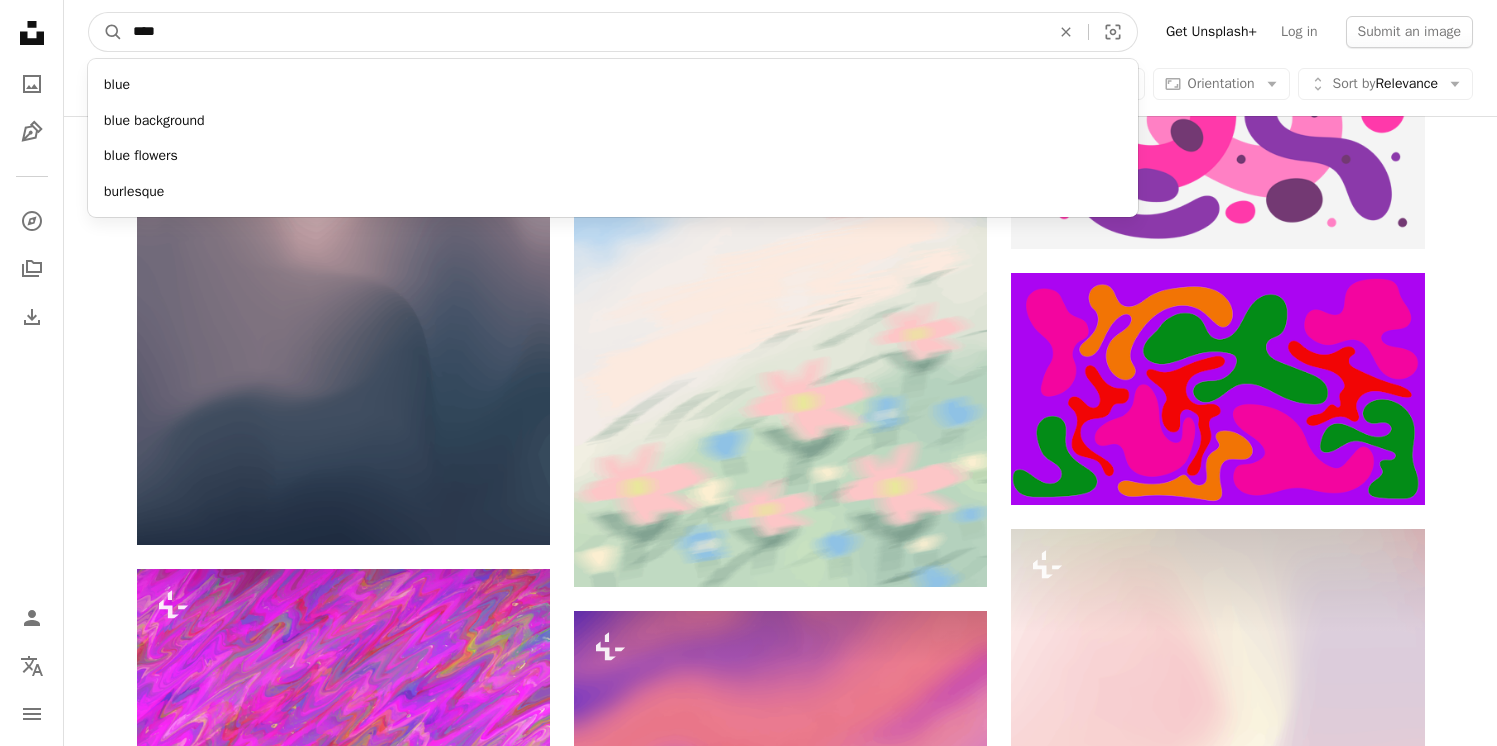 type on "****" 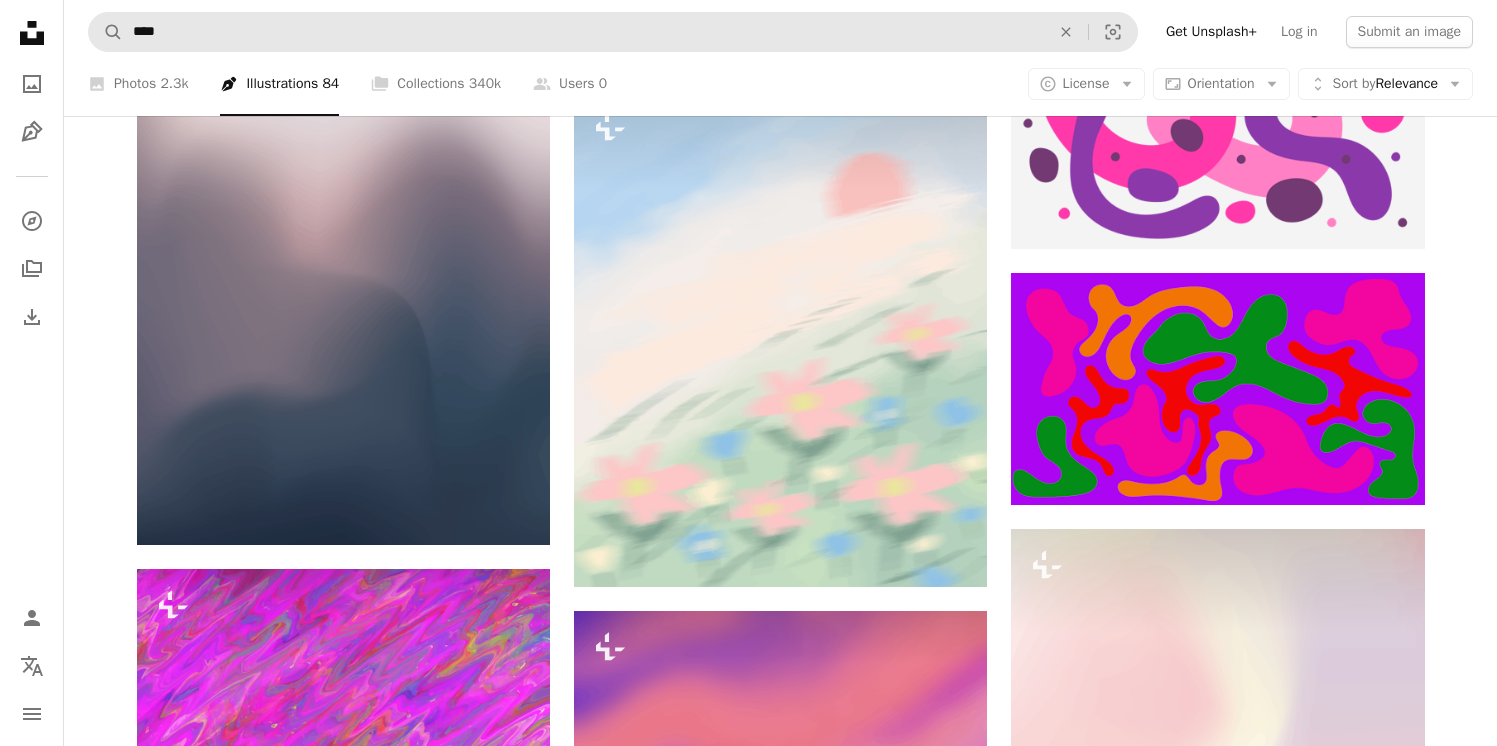 scroll, scrollTop: 0, scrollLeft: 0, axis: both 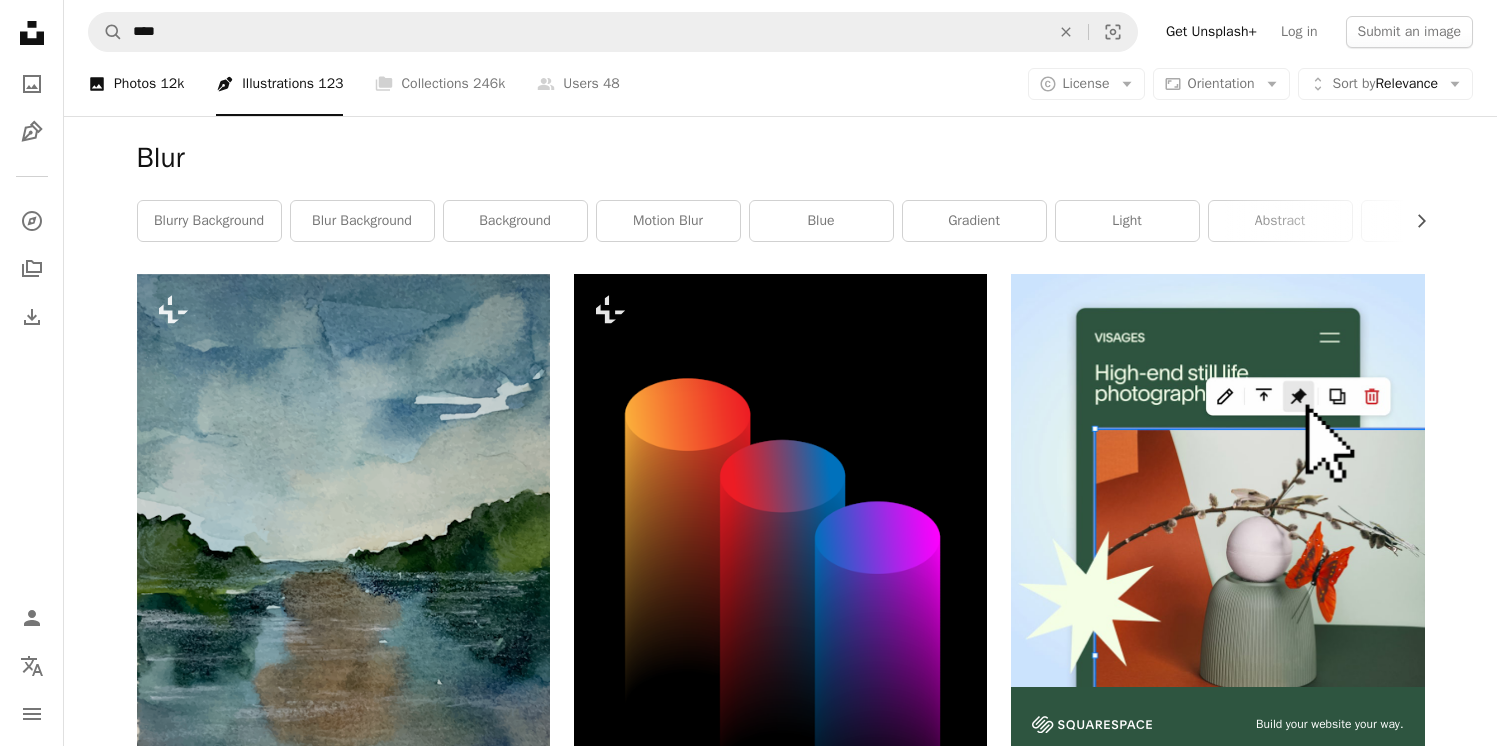 click on "A photo Photos   12k" at bounding box center [136, 84] 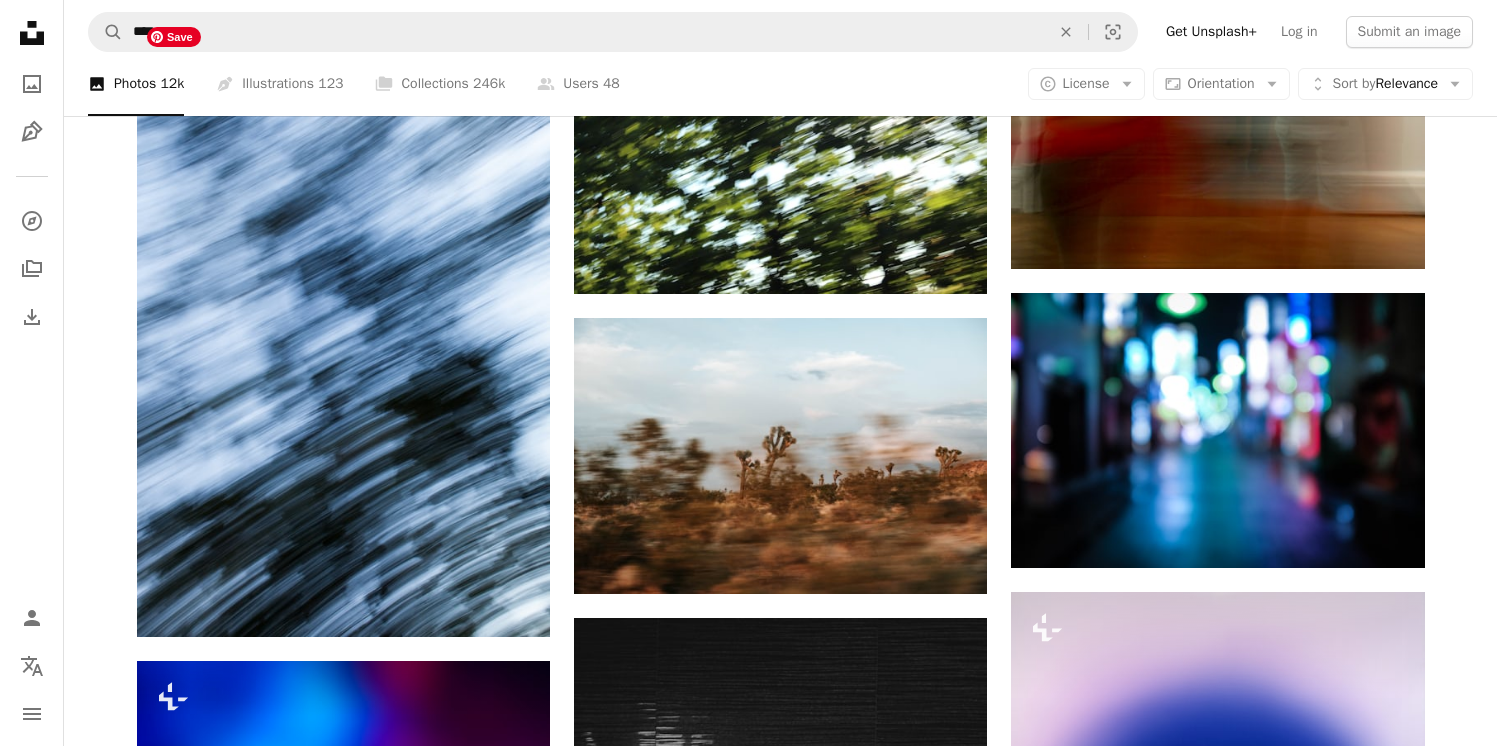 scroll, scrollTop: 1201, scrollLeft: 0, axis: vertical 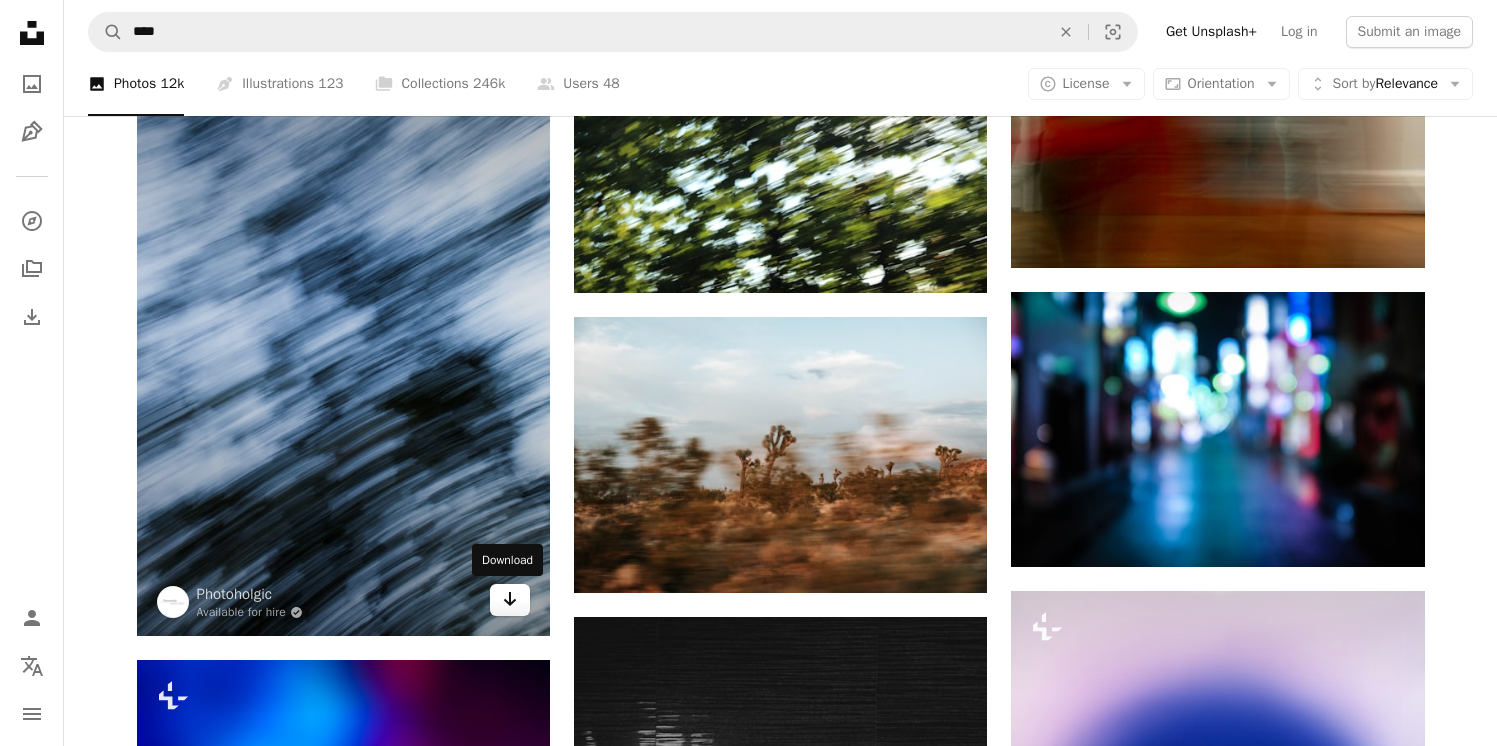 click on "Arrow pointing down" at bounding box center (510, 600) 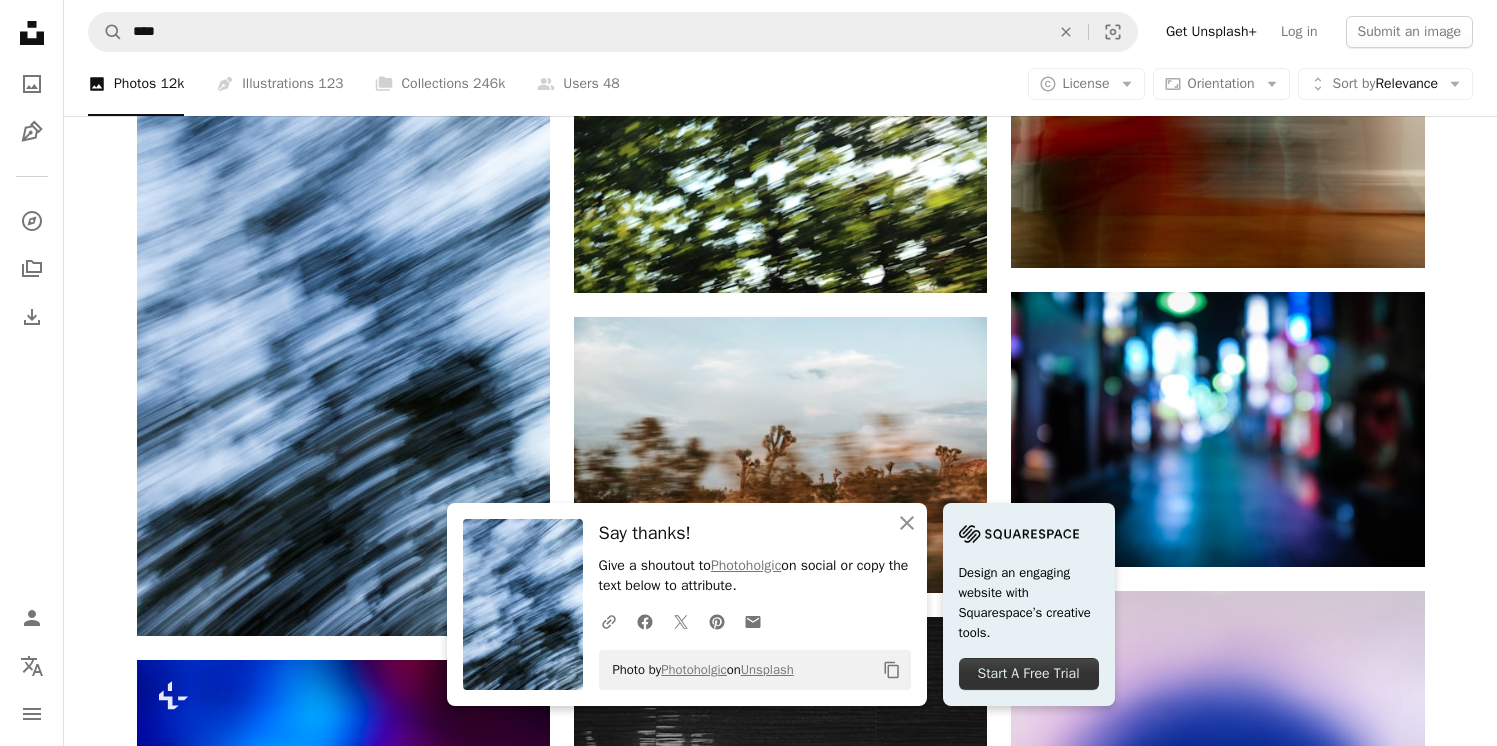 click on "Plus sign for Unsplash+ A heart A plus sign [FIRST] [LAST] For Unsplash+ A lock Download Plus sign for Unsplash+ A heart A plus sign [FIRST] [LAST] For Unsplash+ A lock Download A heart A plus sign Photoholgic Available for hire A checkmark inside of a circle Arrow pointing down Plus sign for Unsplash+ A heart A plus sign [FIRST] [LAST] For Unsplash+ A lock Download A heart A plus sign [FIRST] [LAST] Arrow pointing down Plus sign for Unsplash+ A heart A plus sign [FIRST] [LAST] For Unsplash+ A lock Download A heart A plus sign [FIRST] [LAST] Available for hire A checkmark inside of a circle Arrow pointing down A heart A plus sign [FIRST] [LAST] Arrow pointing down A heart A plus sign [FIRST] [LAST] Arrow pointing down A heart A plus sign [FIRST] [LAST] Available for hire A checkmark inside of a circle Arrow pointing down A heart A plus sign [FIRST] [LAST] Arrow pointing down A heart A plus sign [FIRST] [LAST] Arrow pointing down A heart A plus sign For" at bounding box center [780, 714] 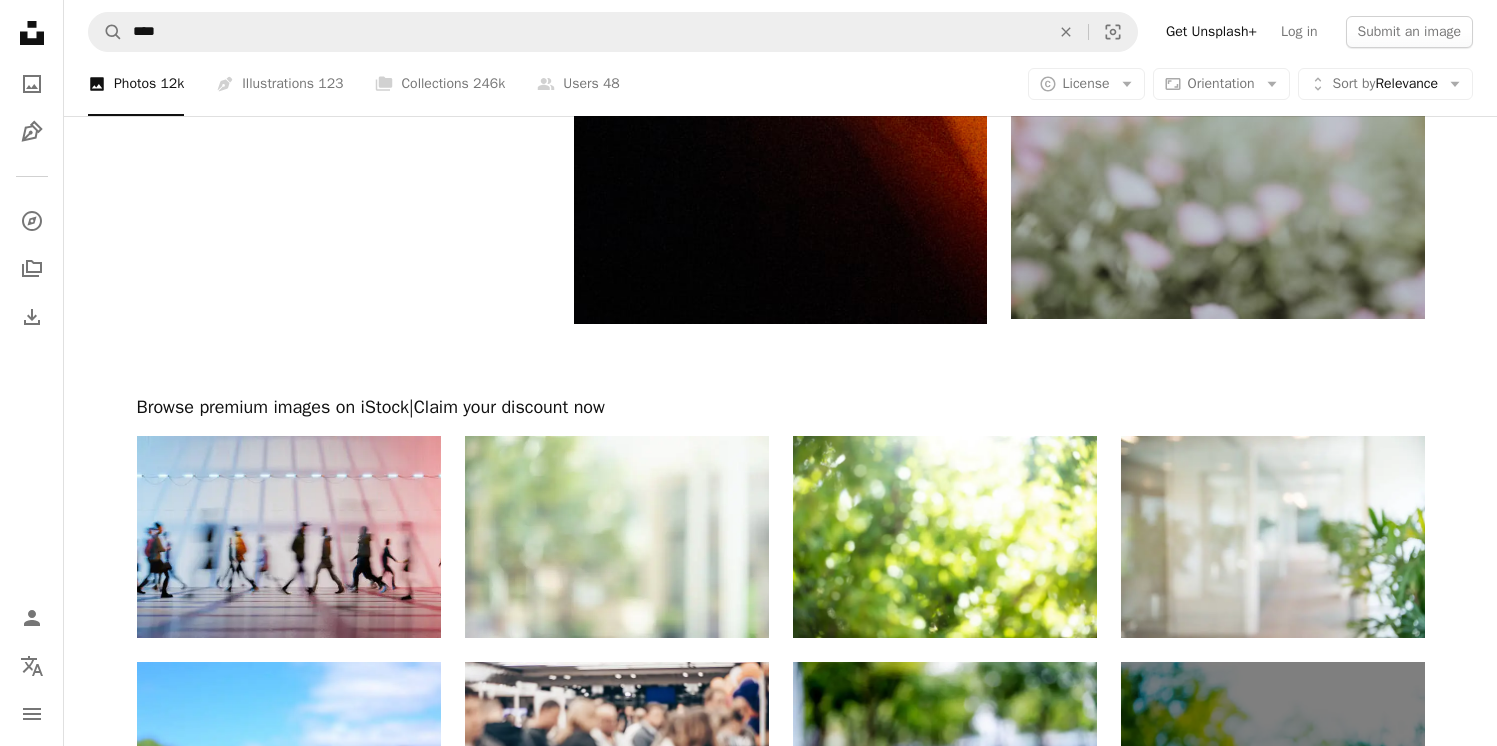 scroll, scrollTop: 3258, scrollLeft: 0, axis: vertical 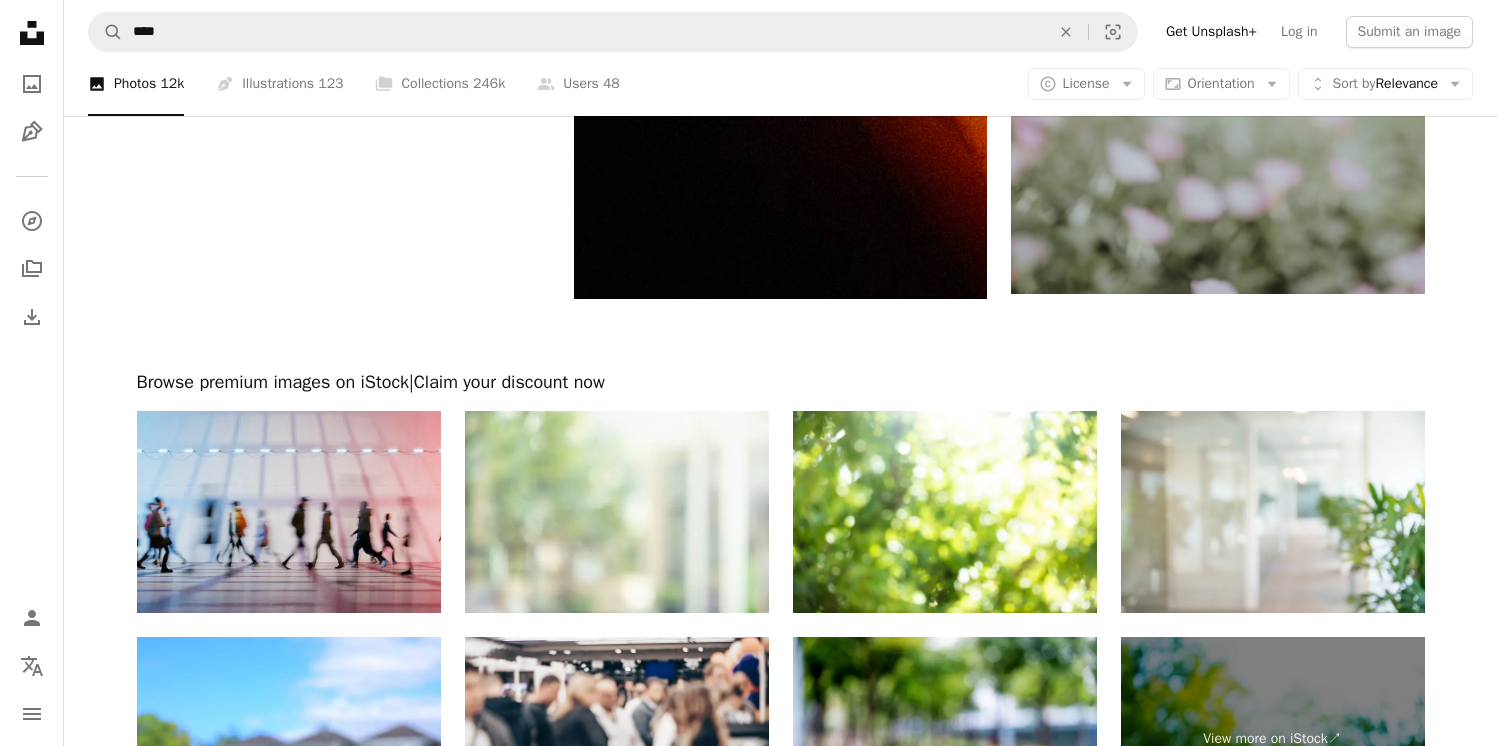 click on "Load more" at bounding box center [781, 952] 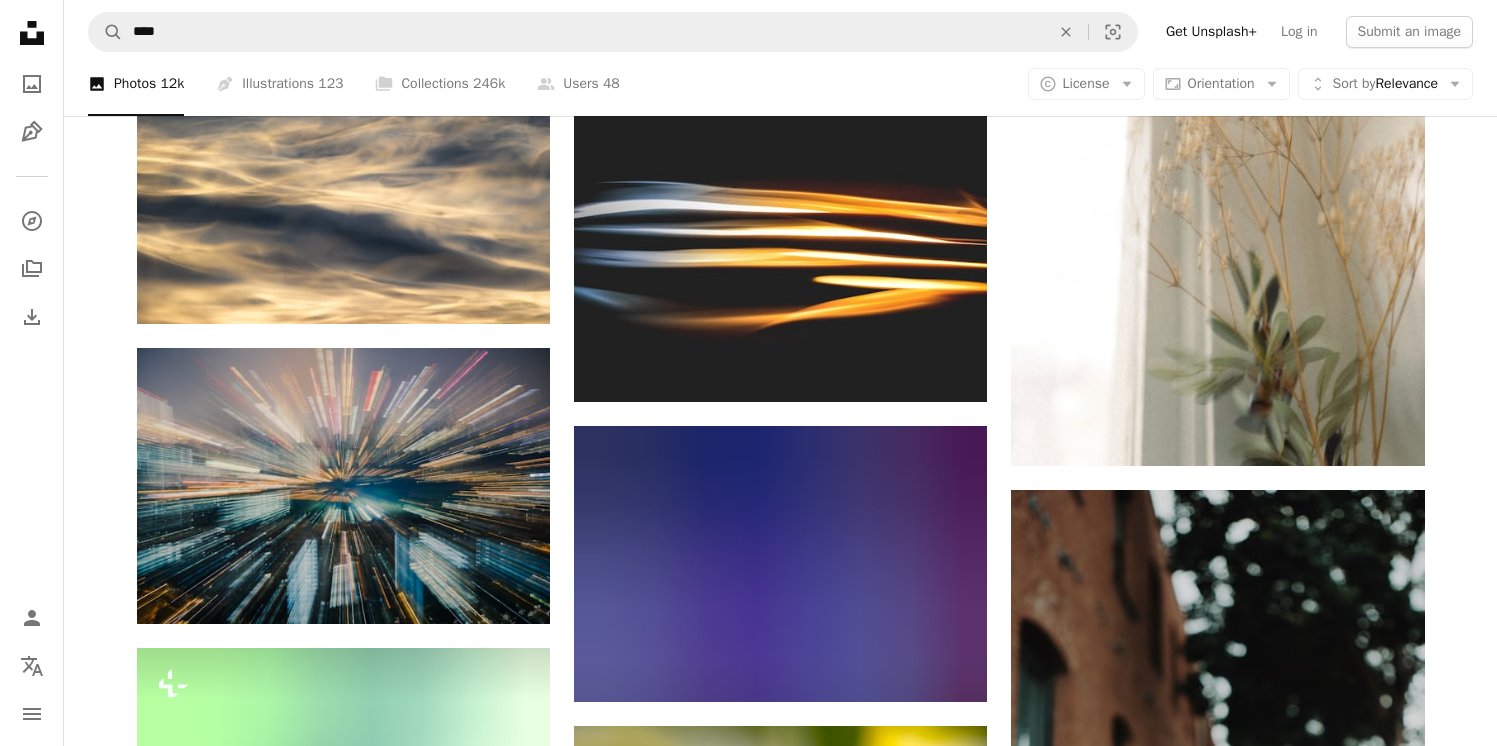 scroll, scrollTop: 6086, scrollLeft: 0, axis: vertical 